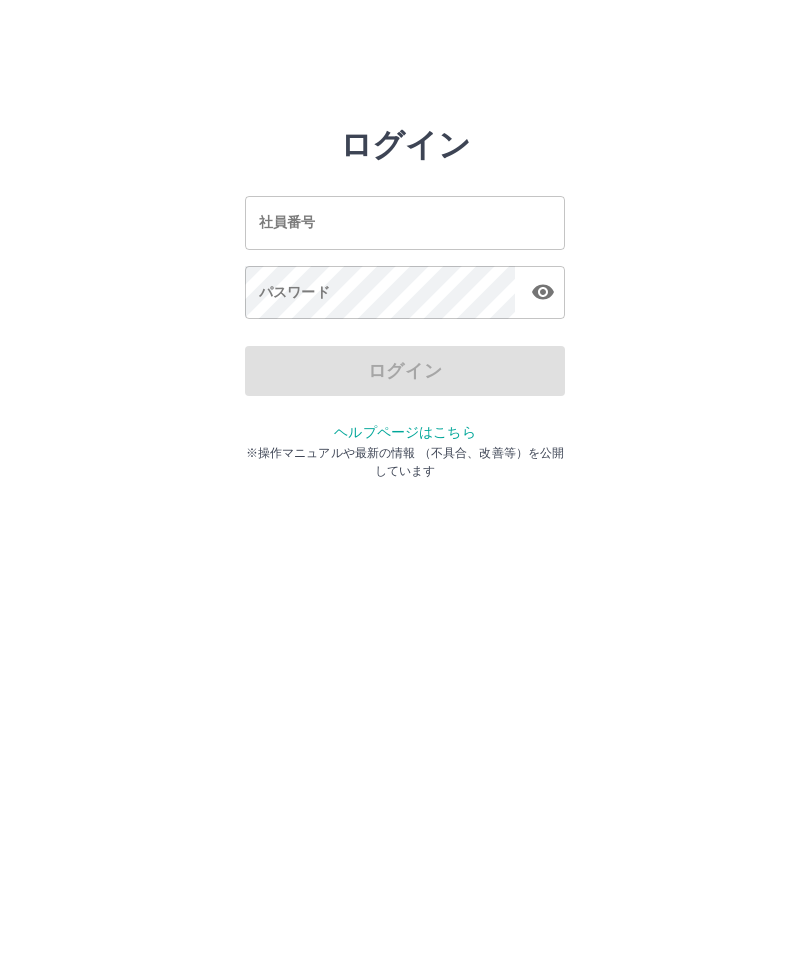 scroll, scrollTop: 0, scrollLeft: 0, axis: both 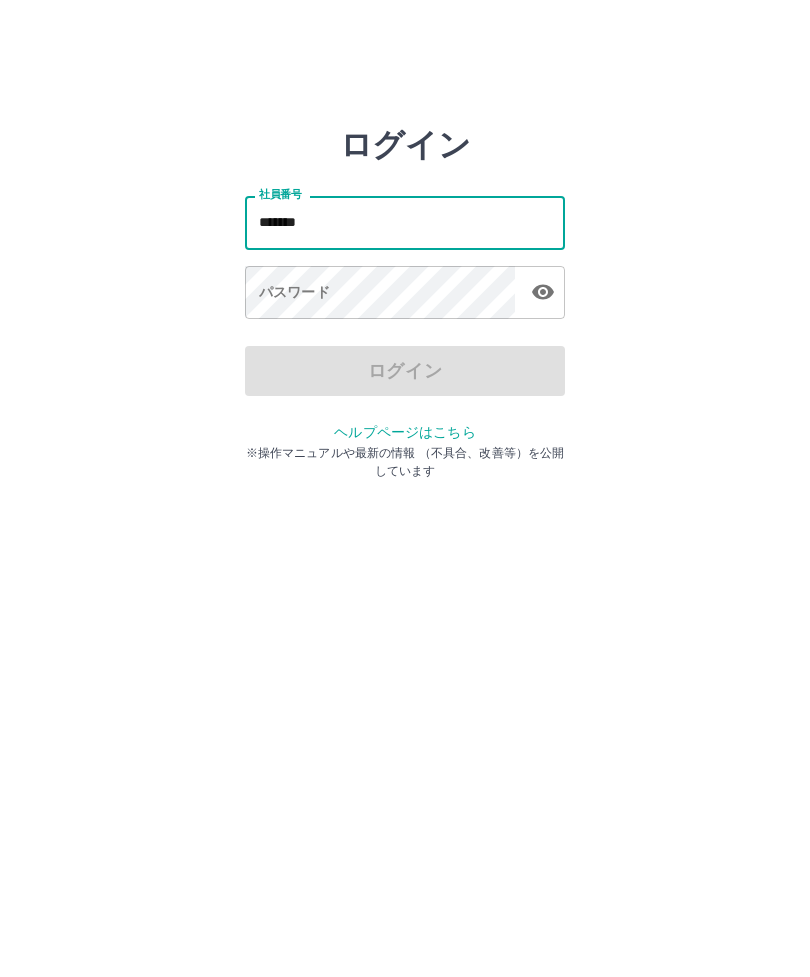 type on "*******" 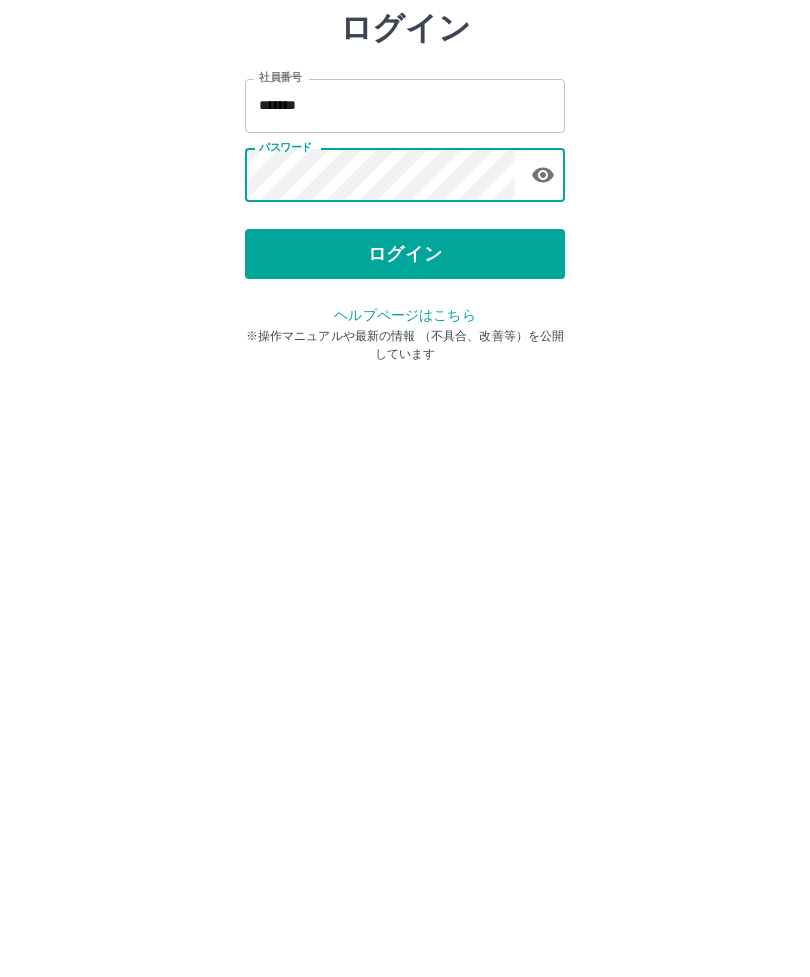 click on "ログイン" at bounding box center (405, 371) 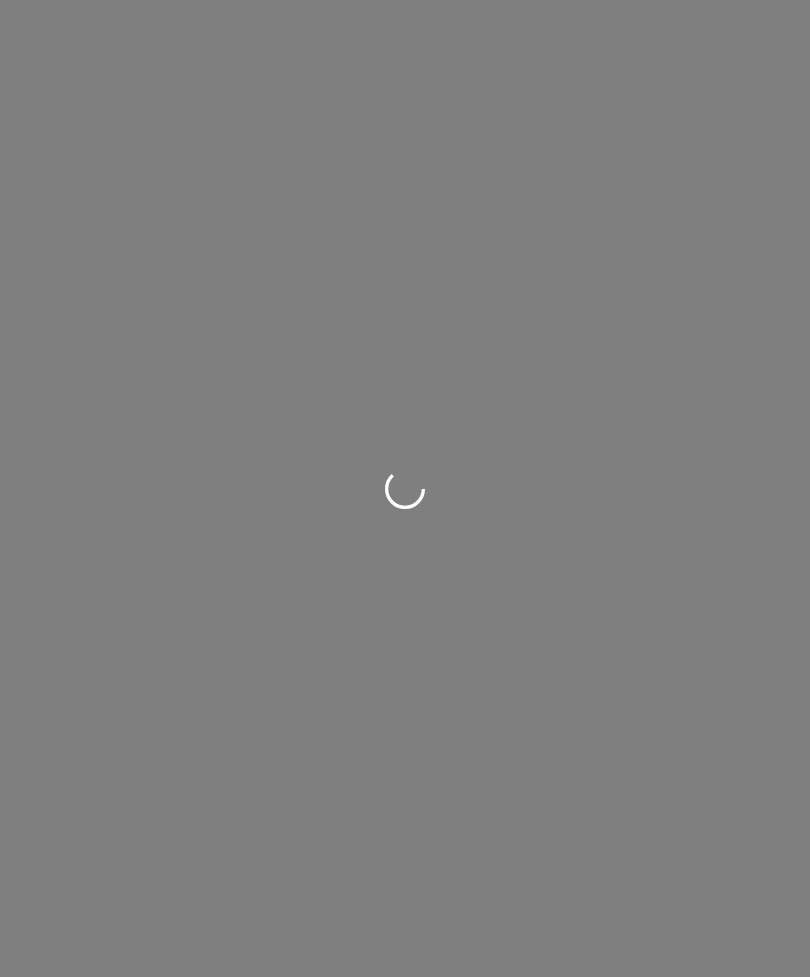 scroll, scrollTop: 0, scrollLeft: 0, axis: both 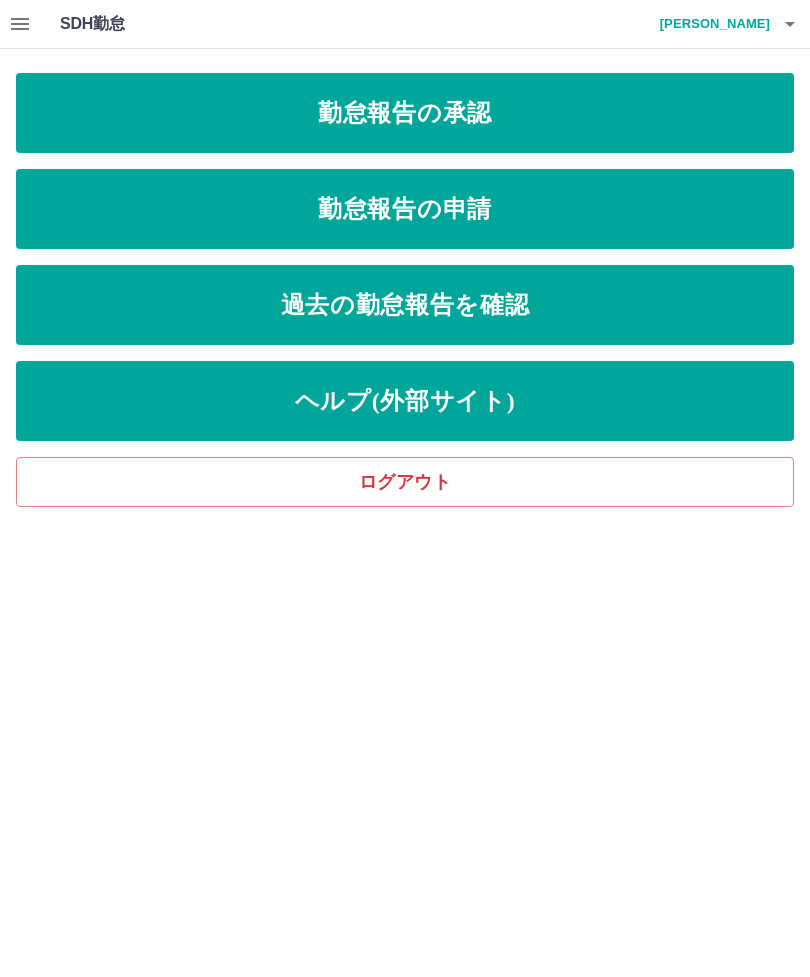 click on "過去の勤怠報告を確認" at bounding box center (405, 305) 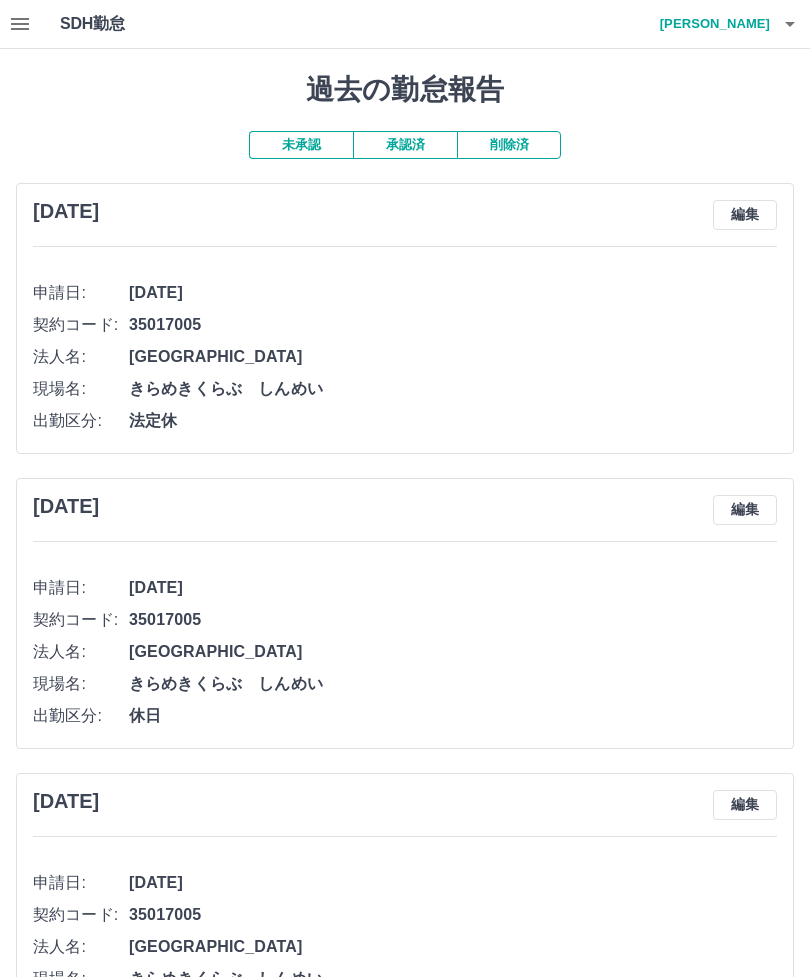 click on "承認済" at bounding box center [405, 145] 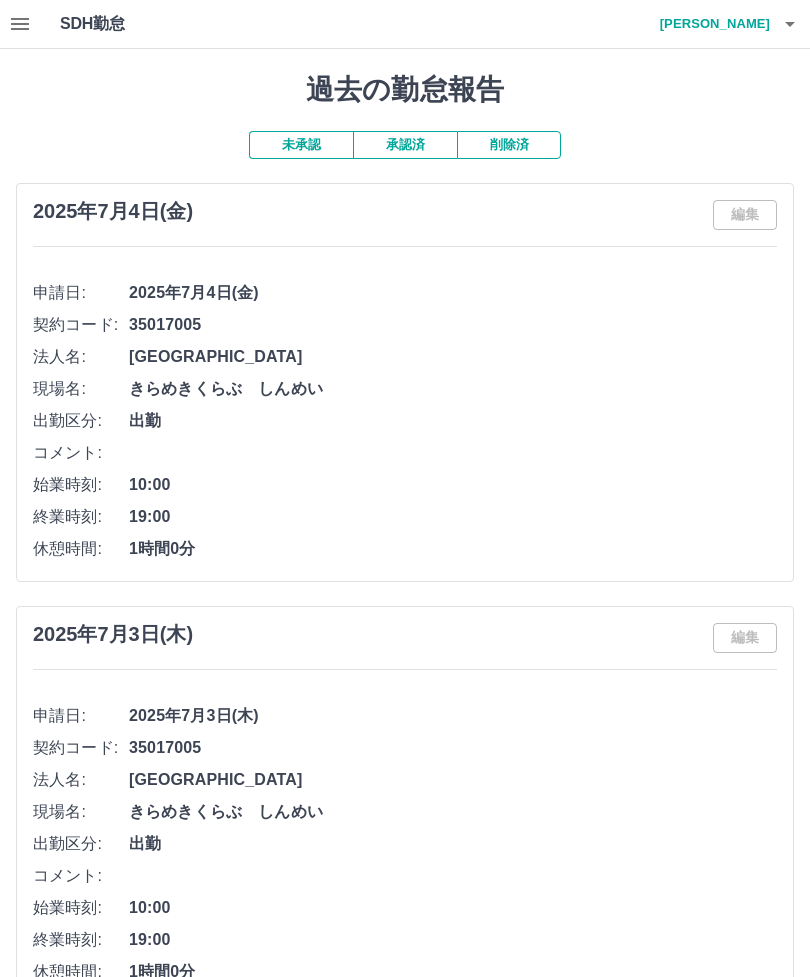 click at bounding box center [20, 24] 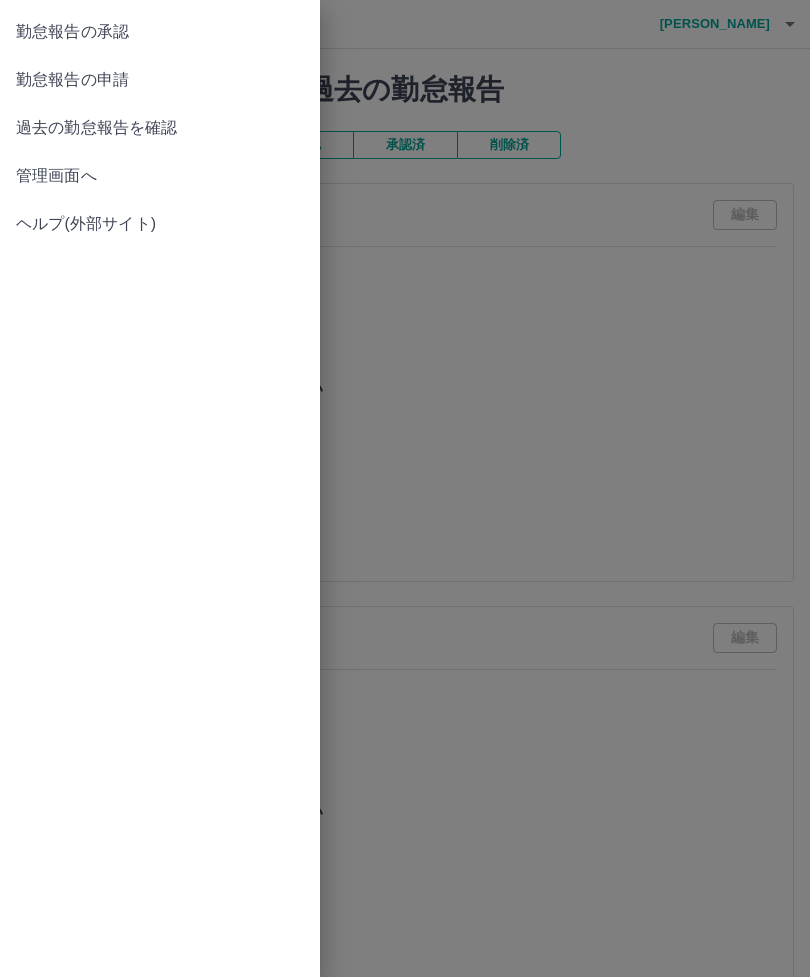 click on "勤怠報告の申請" at bounding box center [160, 80] 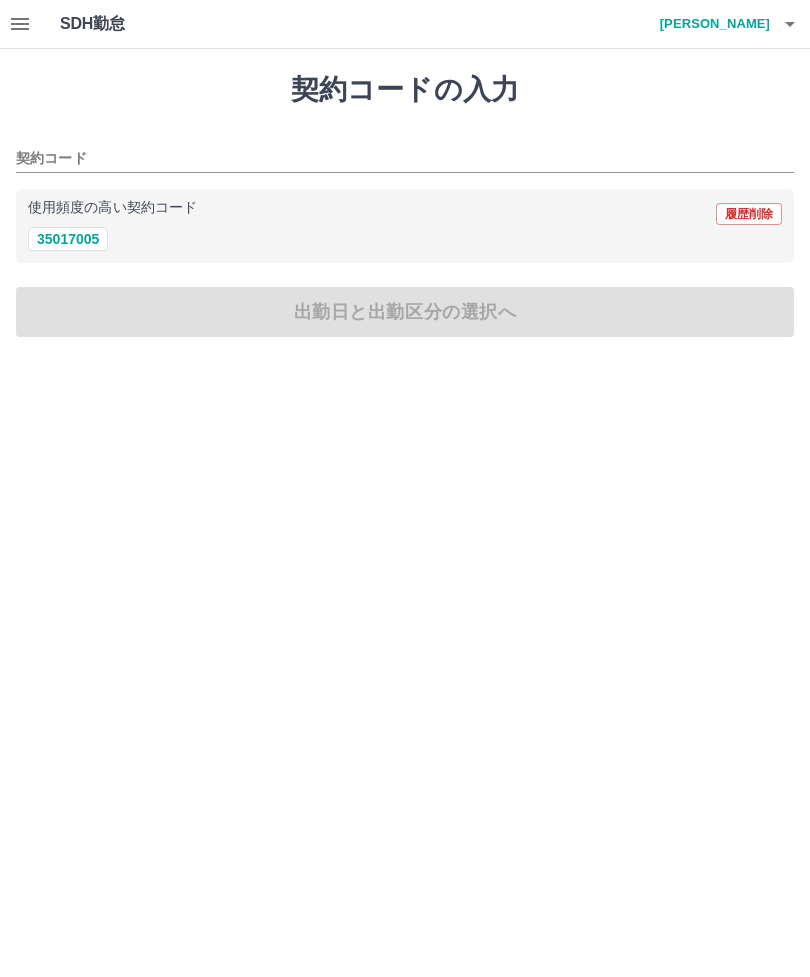 click on "35017005" at bounding box center [68, 239] 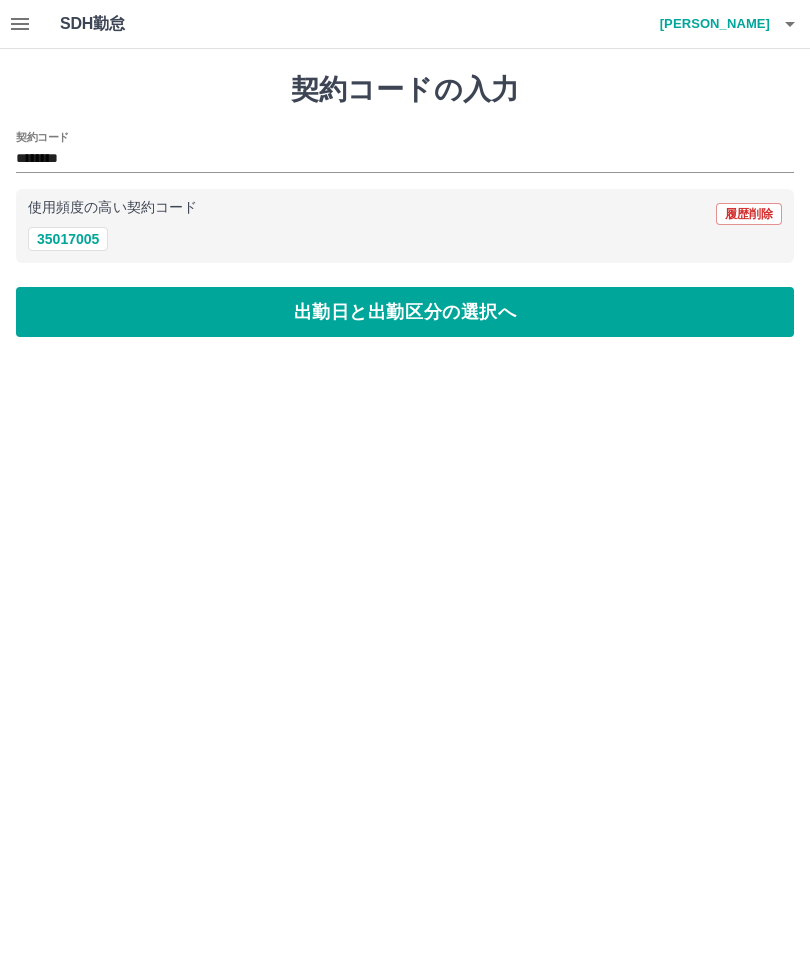 click on "出勤日と出勤区分の選択へ" at bounding box center (405, 312) 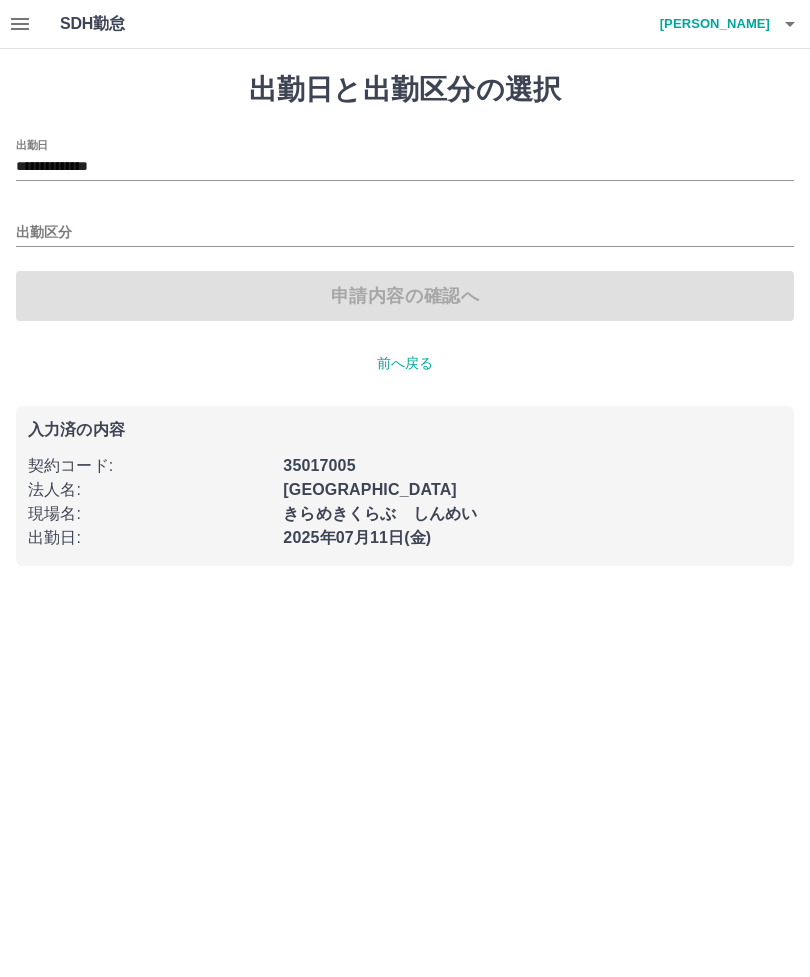 click on "**********" at bounding box center [405, 167] 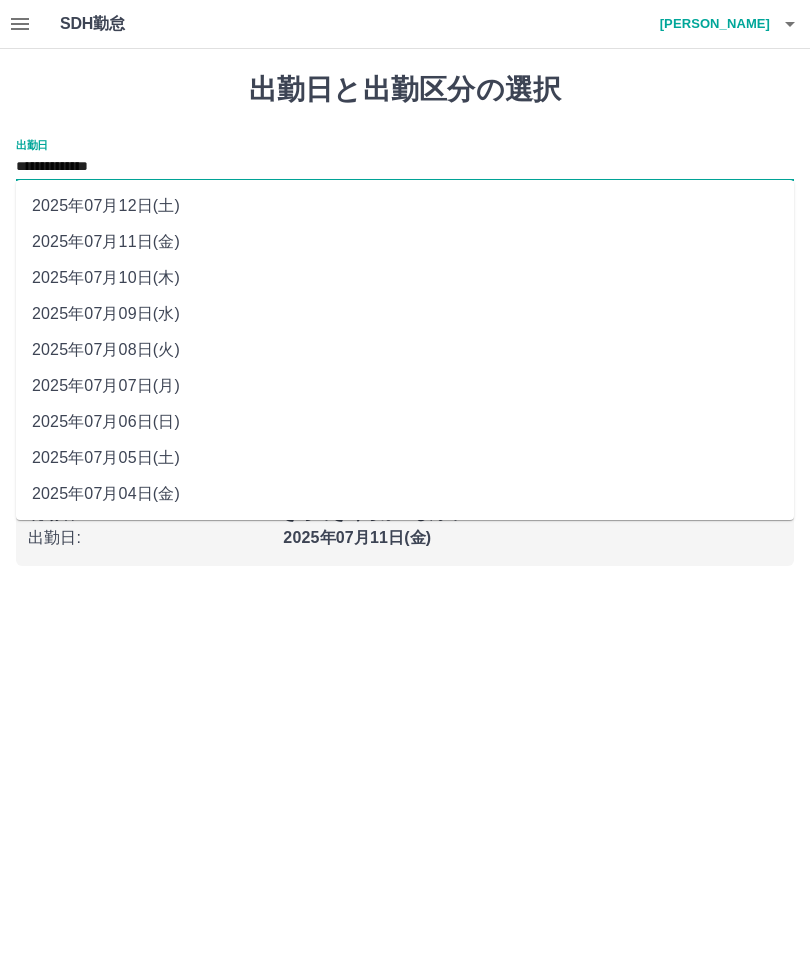 click on "**********" at bounding box center (405, 319) 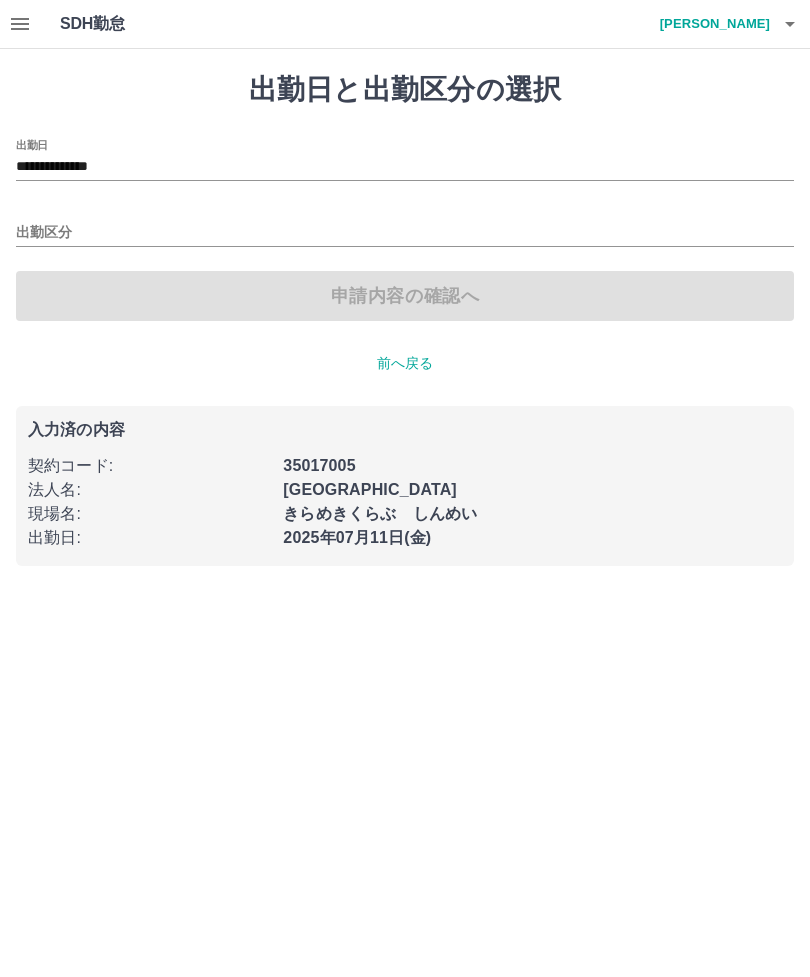 click on "出勤区分" at bounding box center (405, 233) 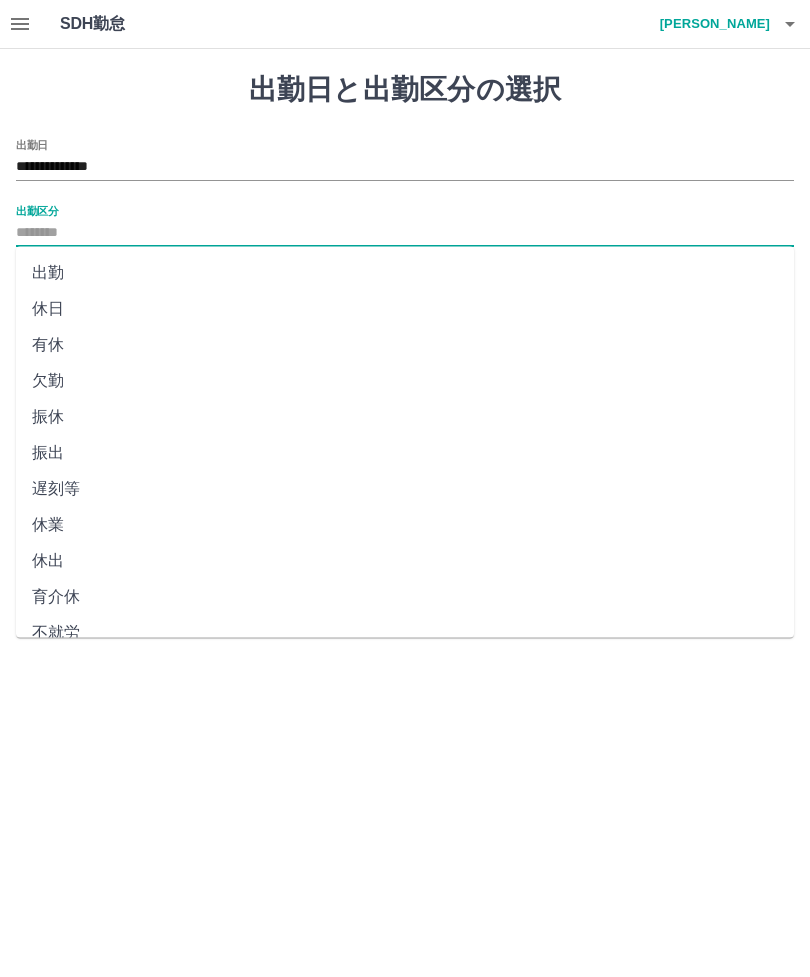 click on "出勤" at bounding box center [405, 273] 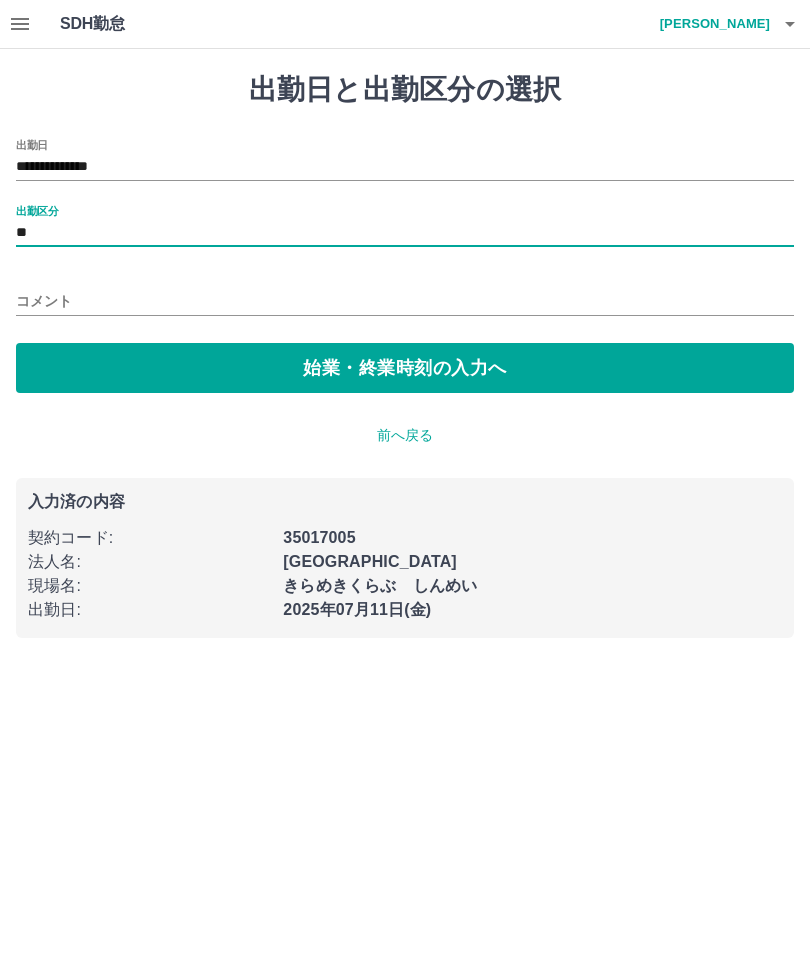 type on "**" 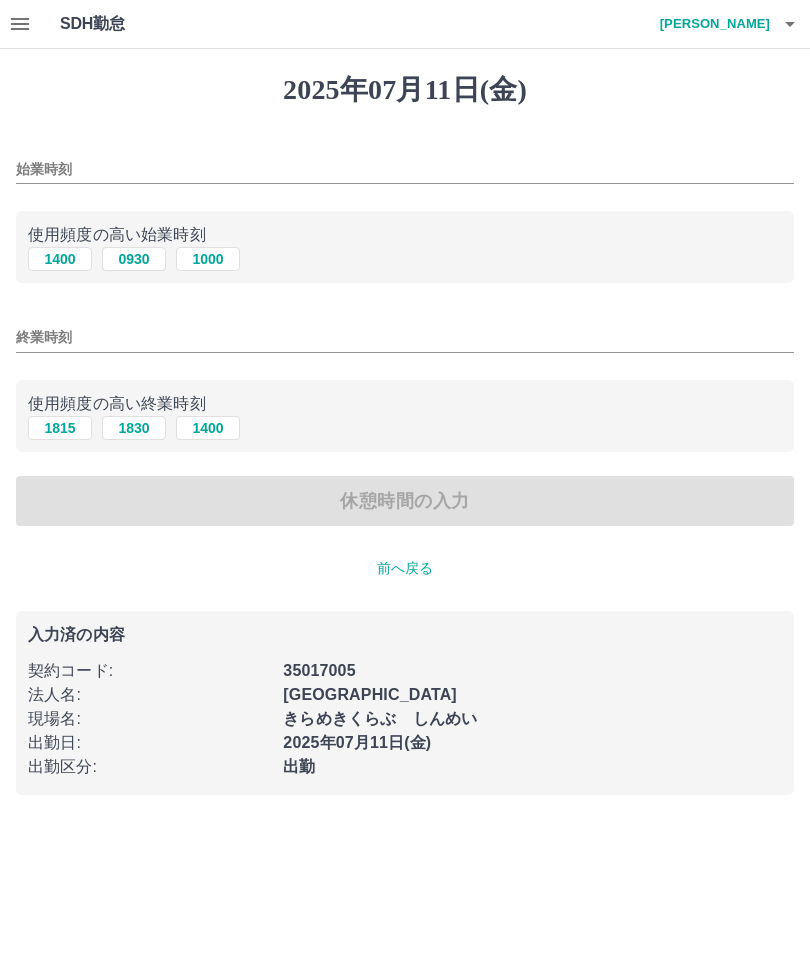 click on "1000" at bounding box center [208, 259] 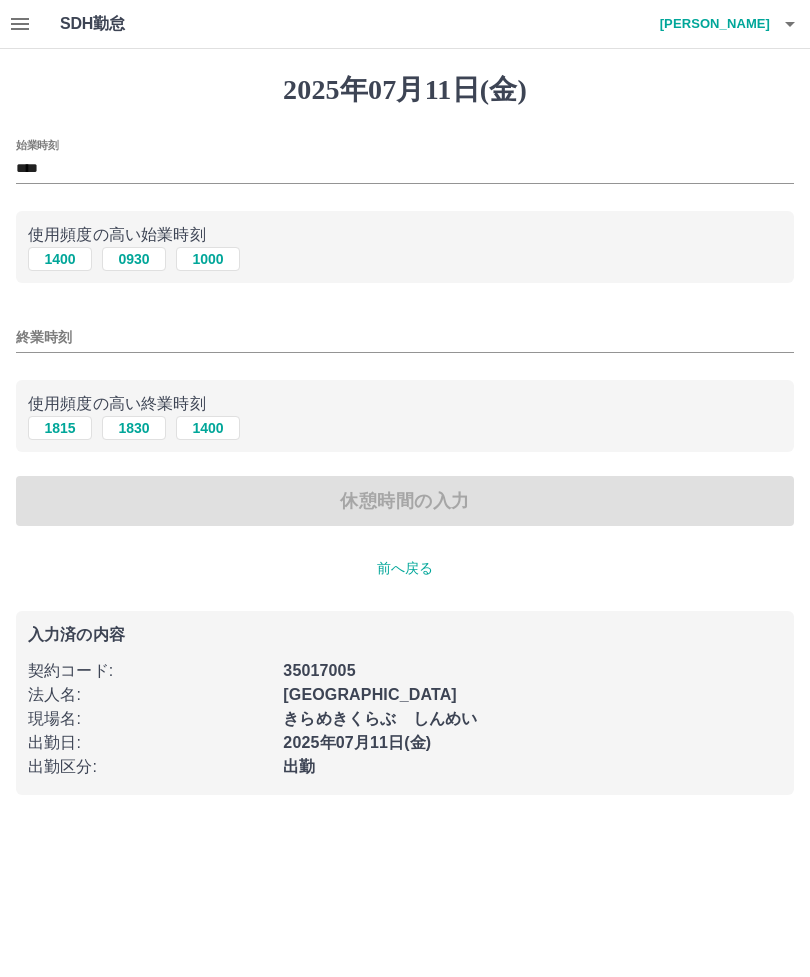 click on "終業時刻" at bounding box center (405, 337) 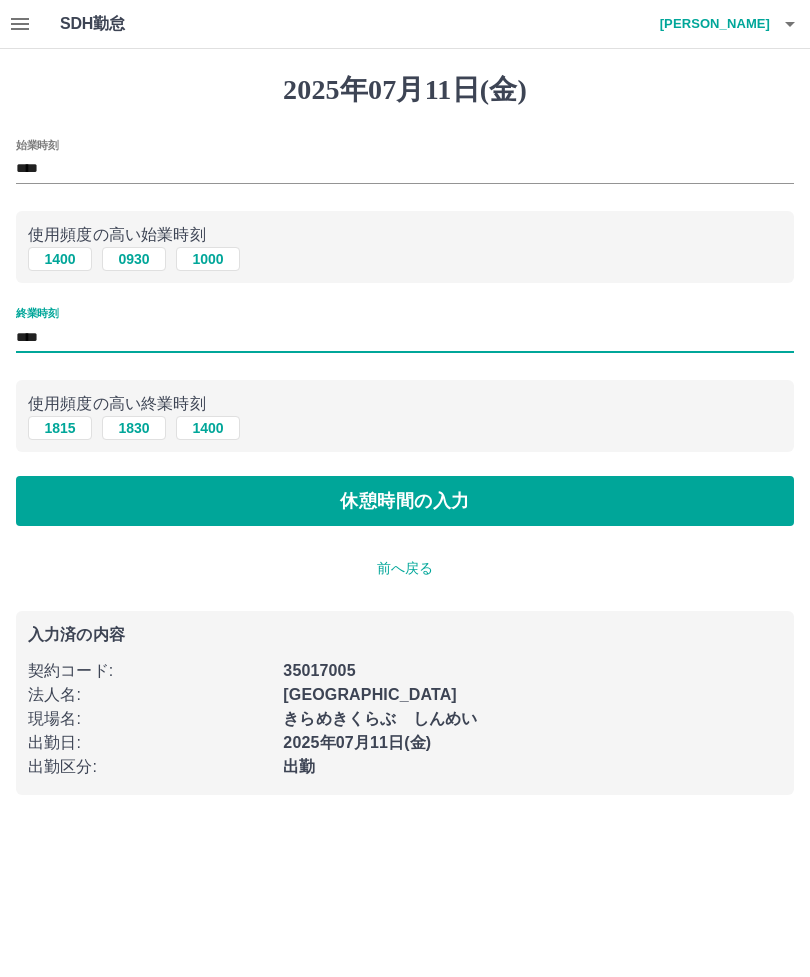 type on "****" 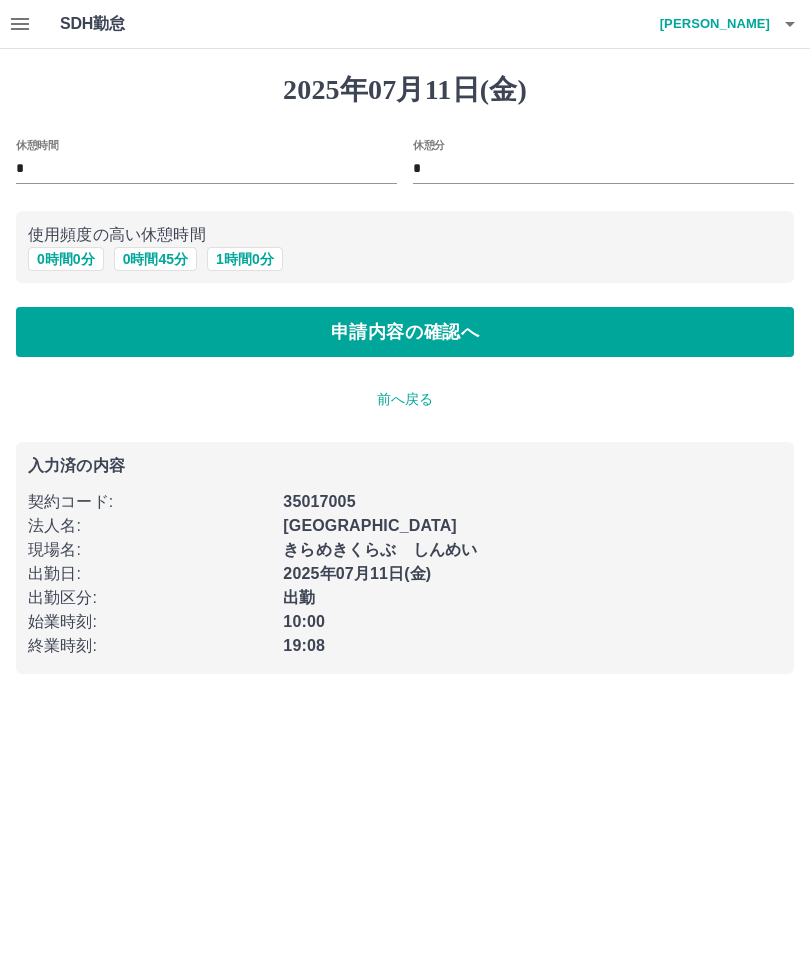 click on "1 時間 0 分" at bounding box center [245, 259] 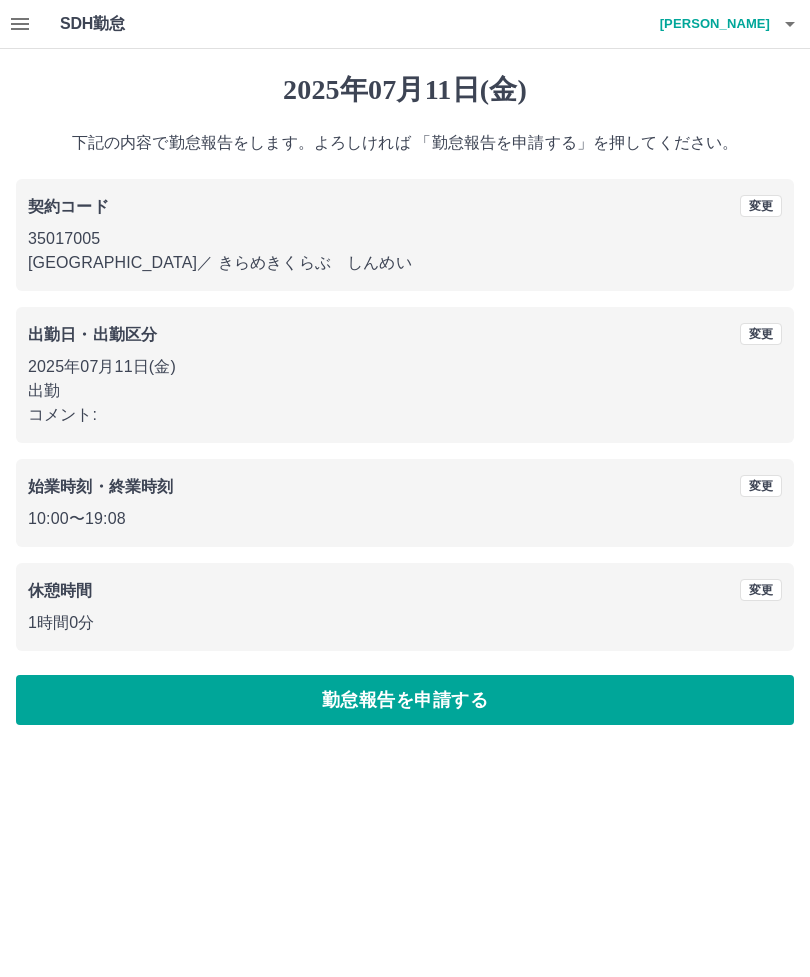 click on "勤怠報告を申請する" at bounding box center (405, 700) 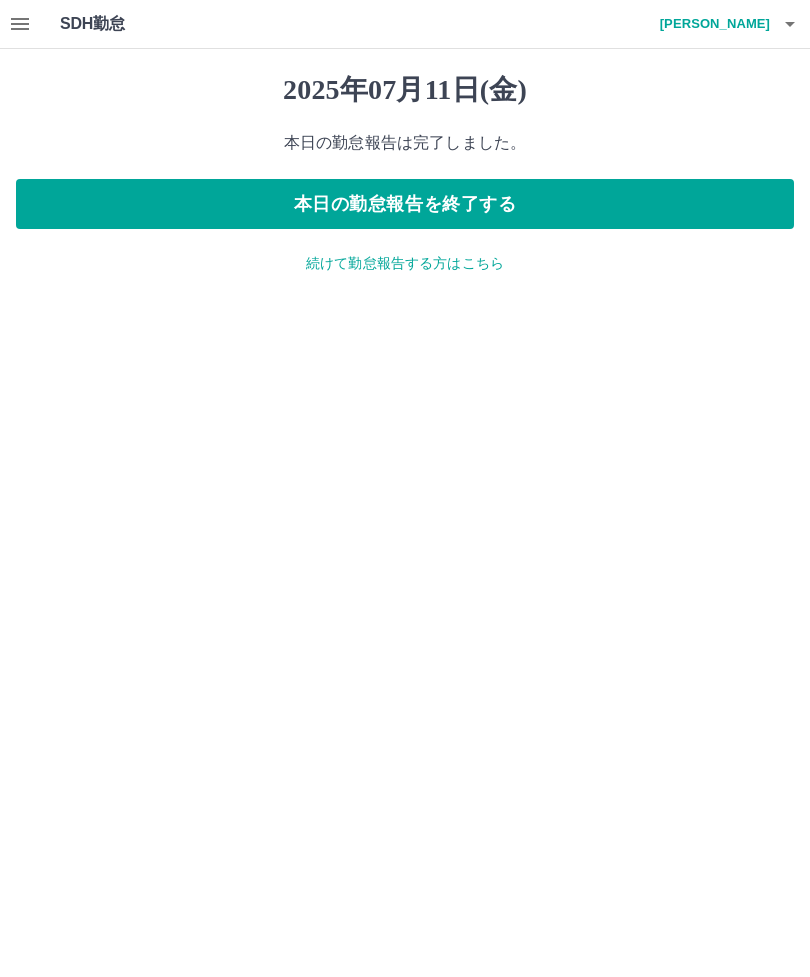 click on "続けて勤怠報告する方はこちら" at bounding box center (405, 263) 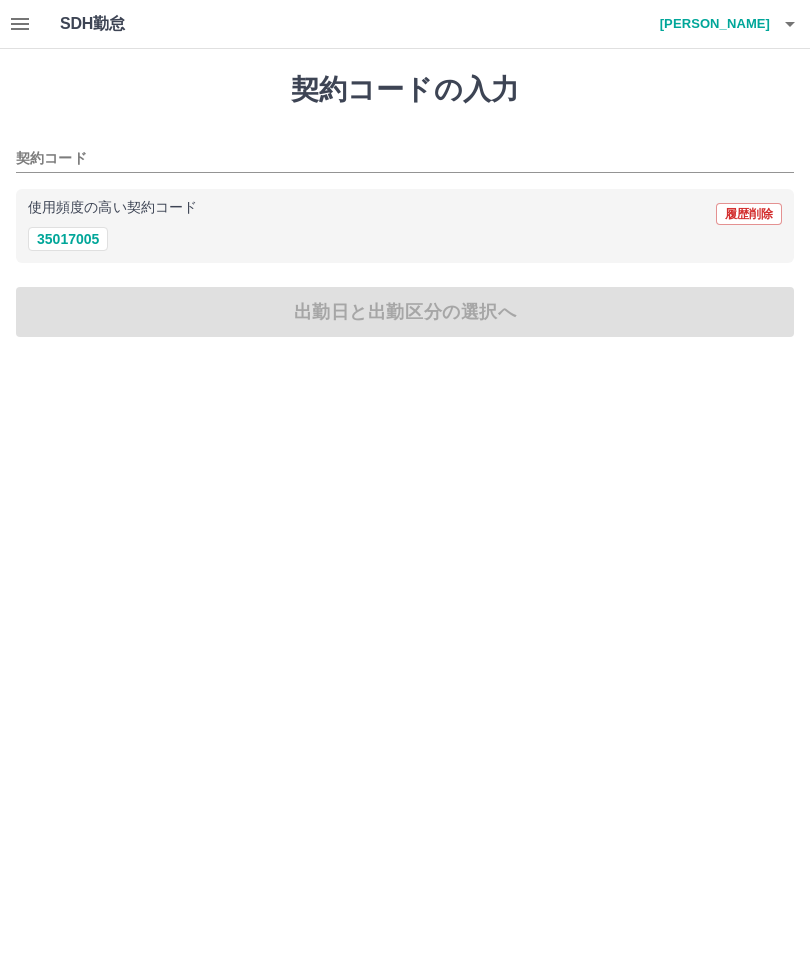 click on "35017005" at bounding box center (68, 239) 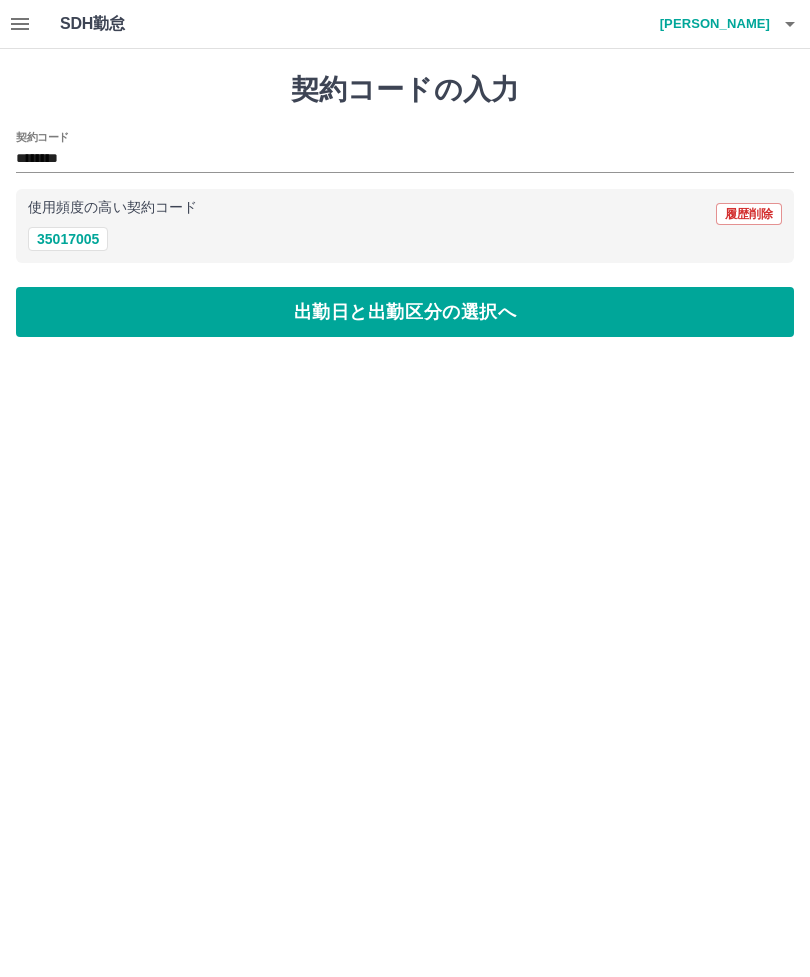 click on "出勤日と出勤区分の選択へ" at bounding box center [405, 312] 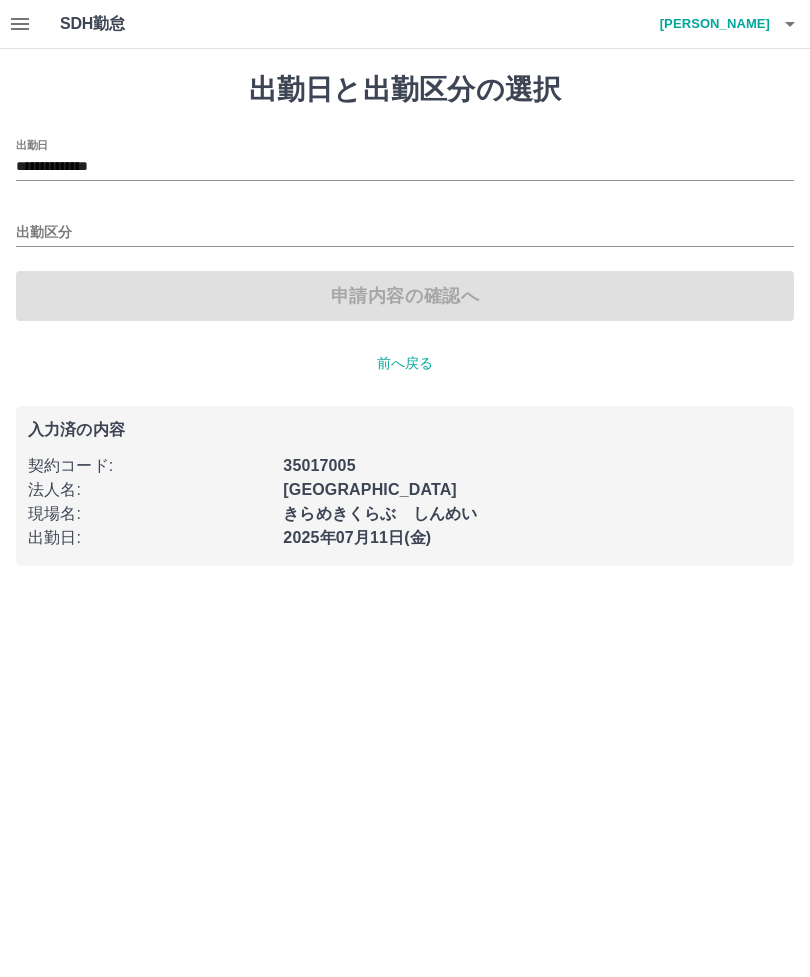 click on "**********" at bounding box center [405, 167] 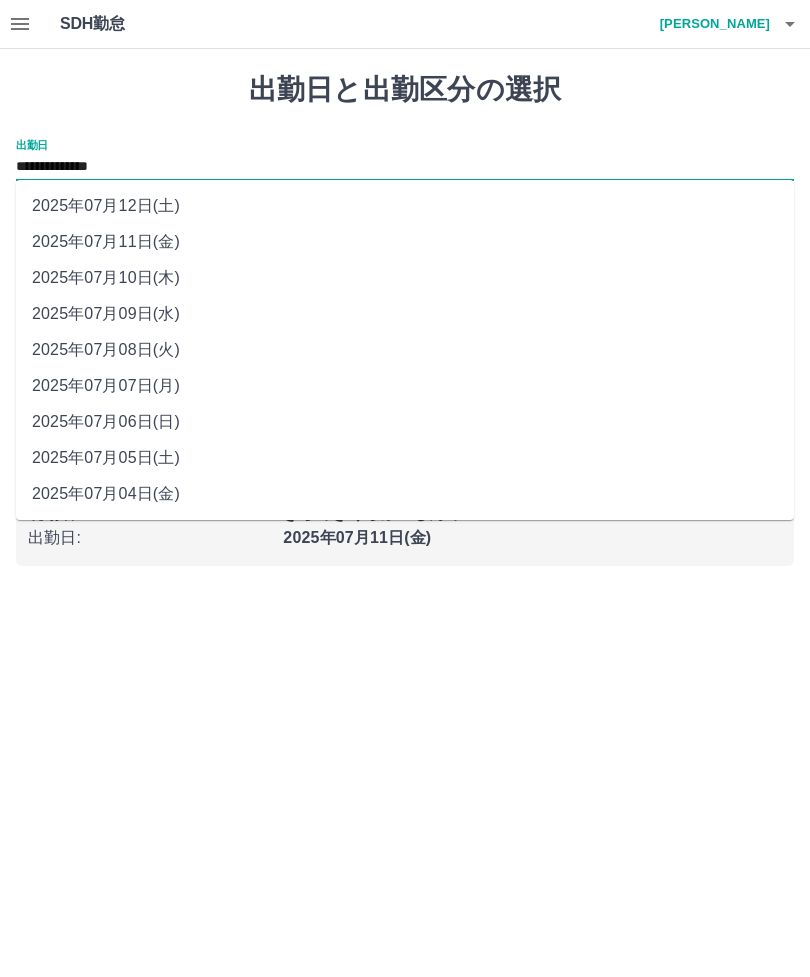 click on "2025年07月10日(木)" at bounding box center (405, 278) 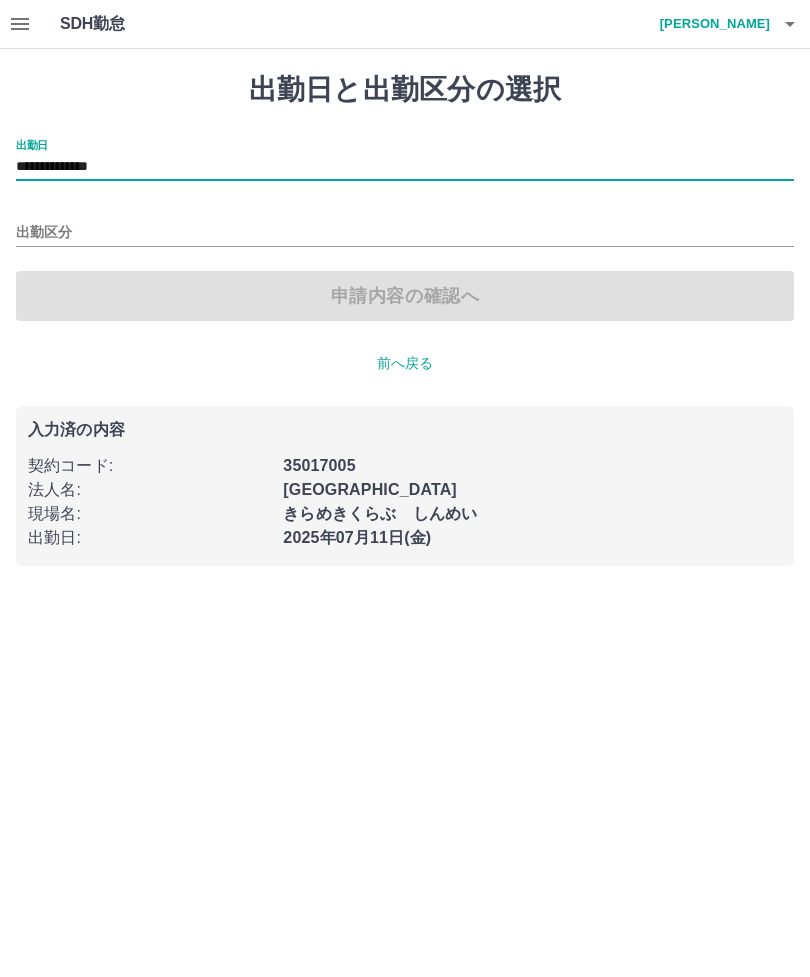click on "出勤区分" at bounding box center (405, 233) 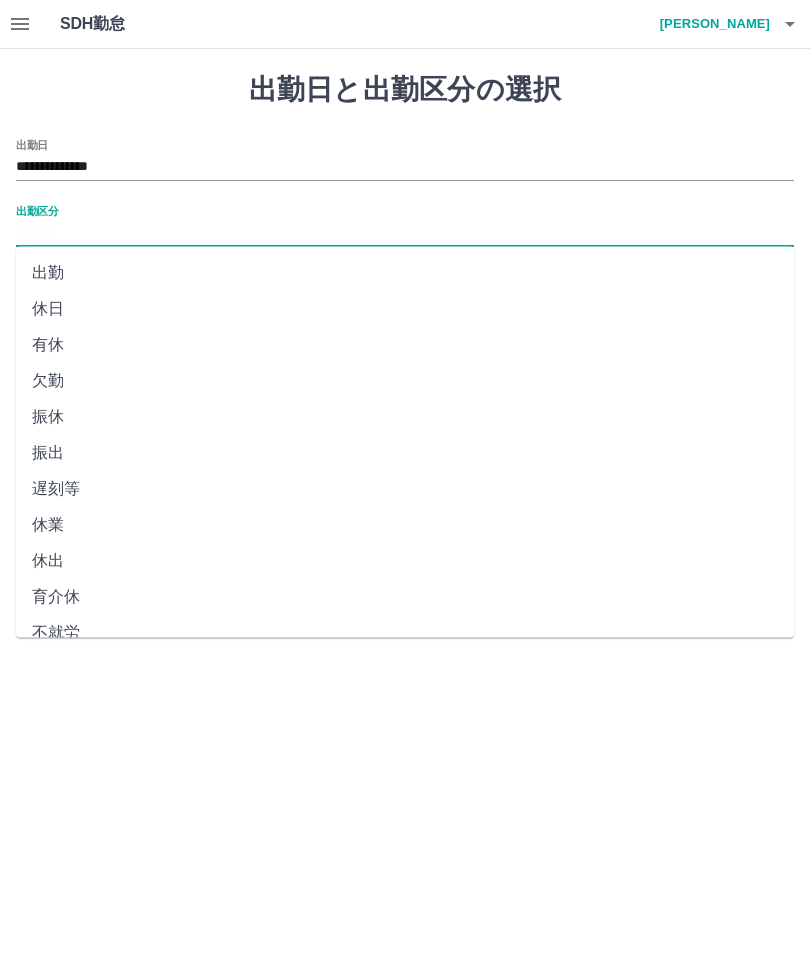 click on "出勤" at bounding box center [405, 273] 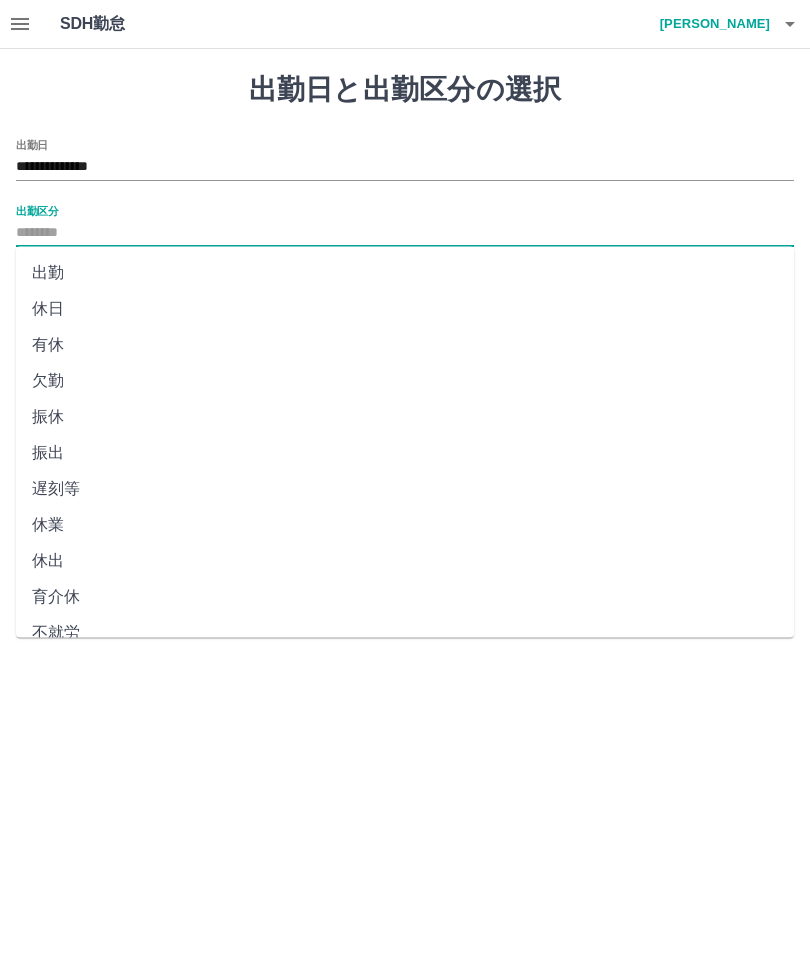 type on "**" 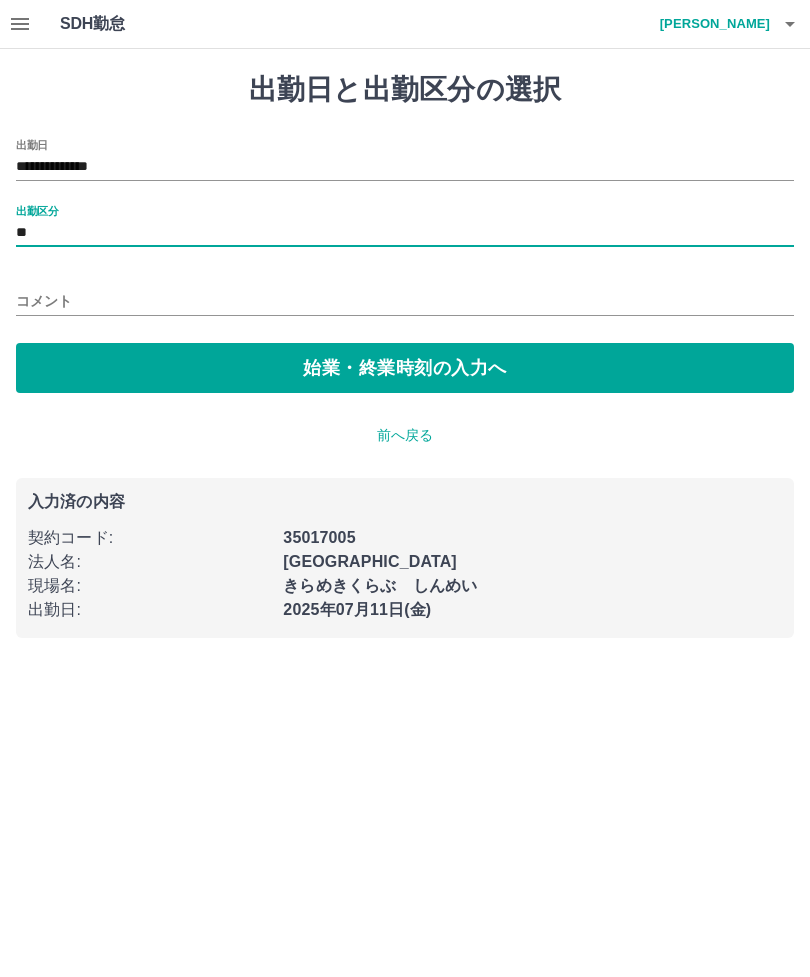 click on "始業・終業時刻の入力へ" at bounding box center (405, 368) 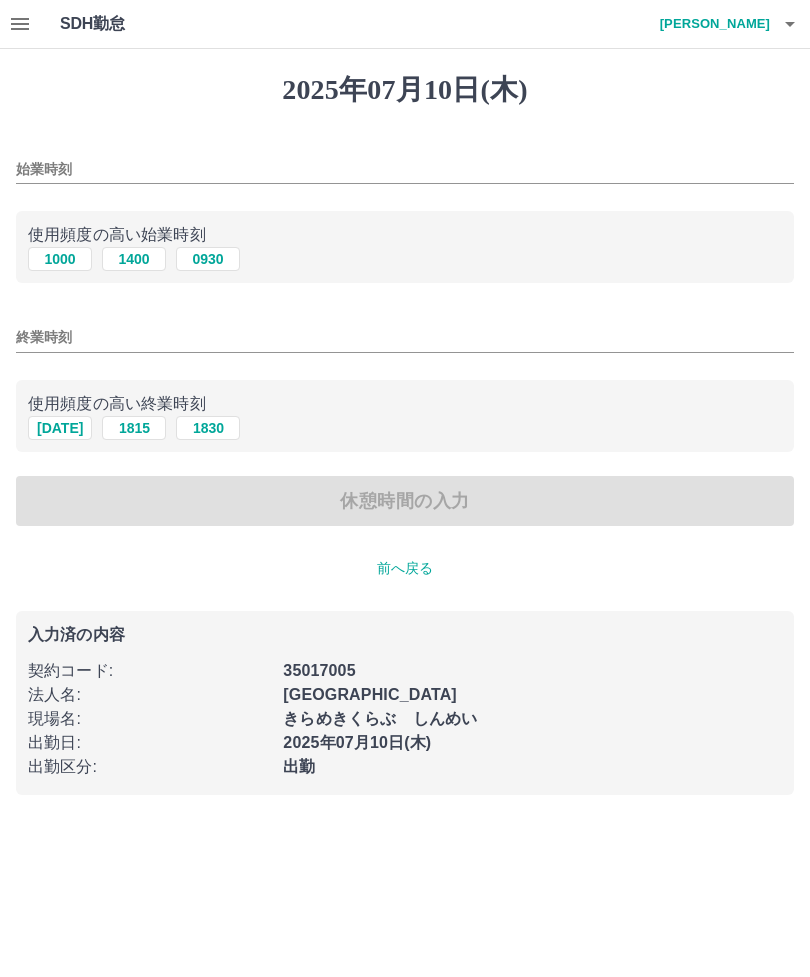 click on "1000" at bounding box center (60, 259) 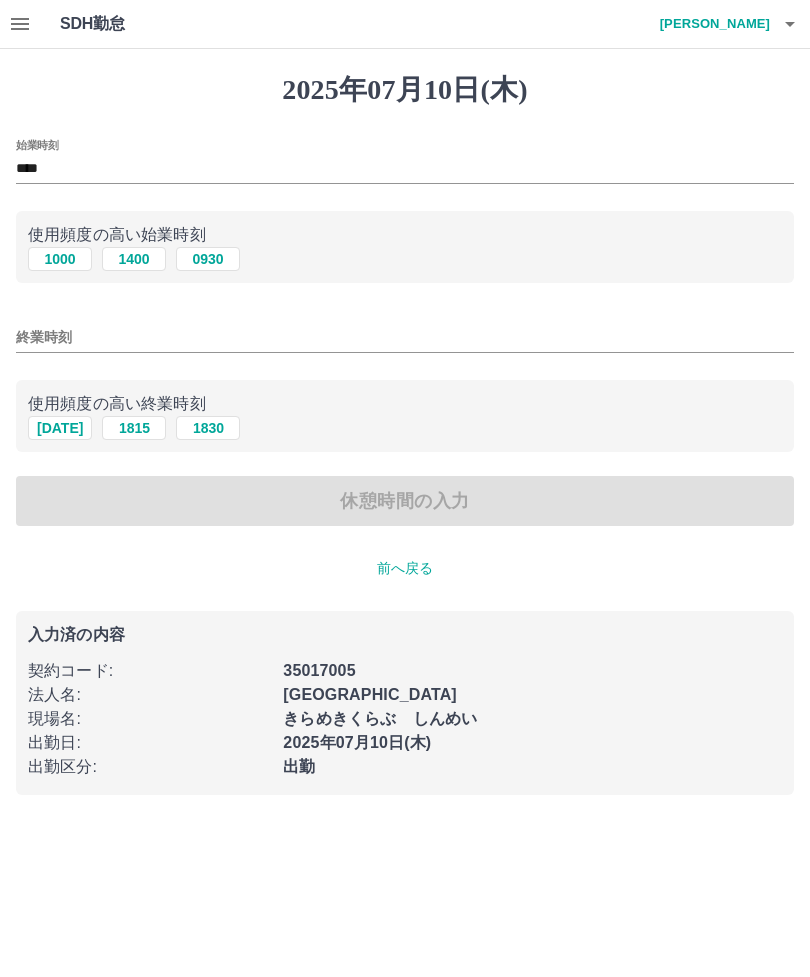 click on "終業時刻" at bounding box center (405, 337) 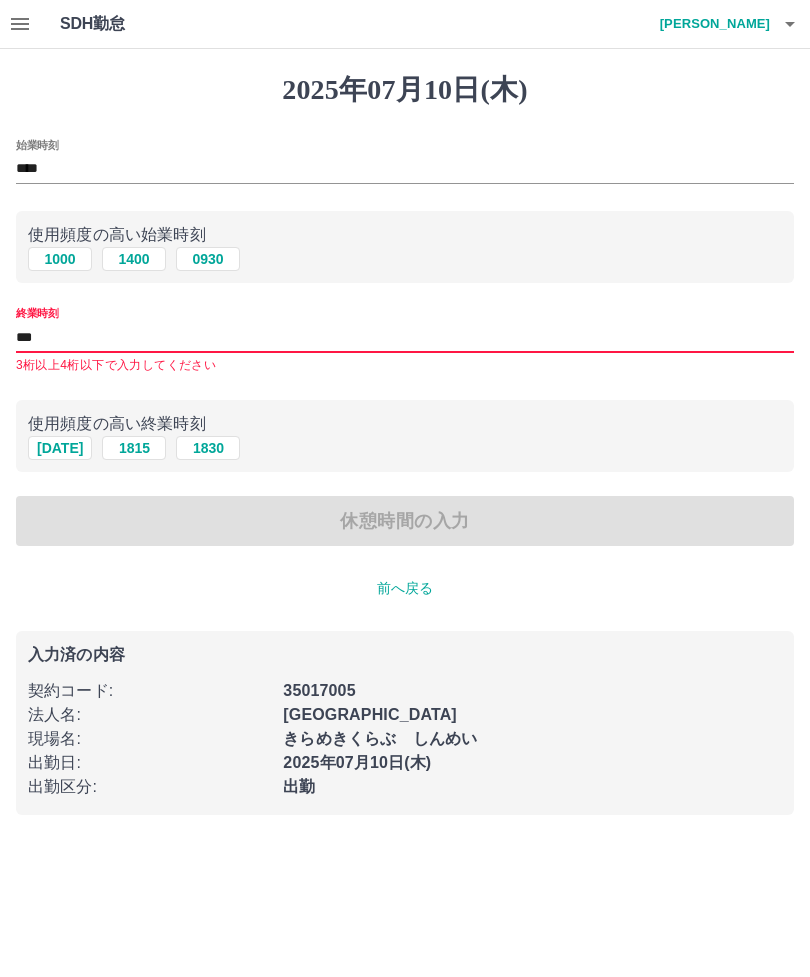type on "****" 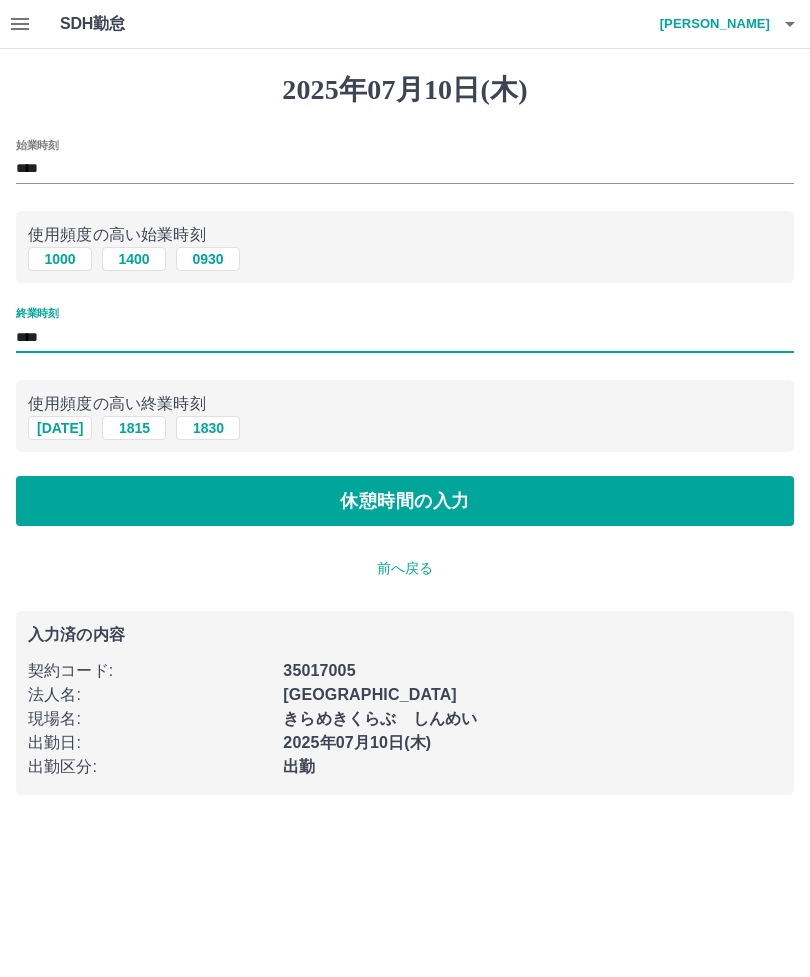 click on "休憩時間の入力" at bounding box center (405, 501) 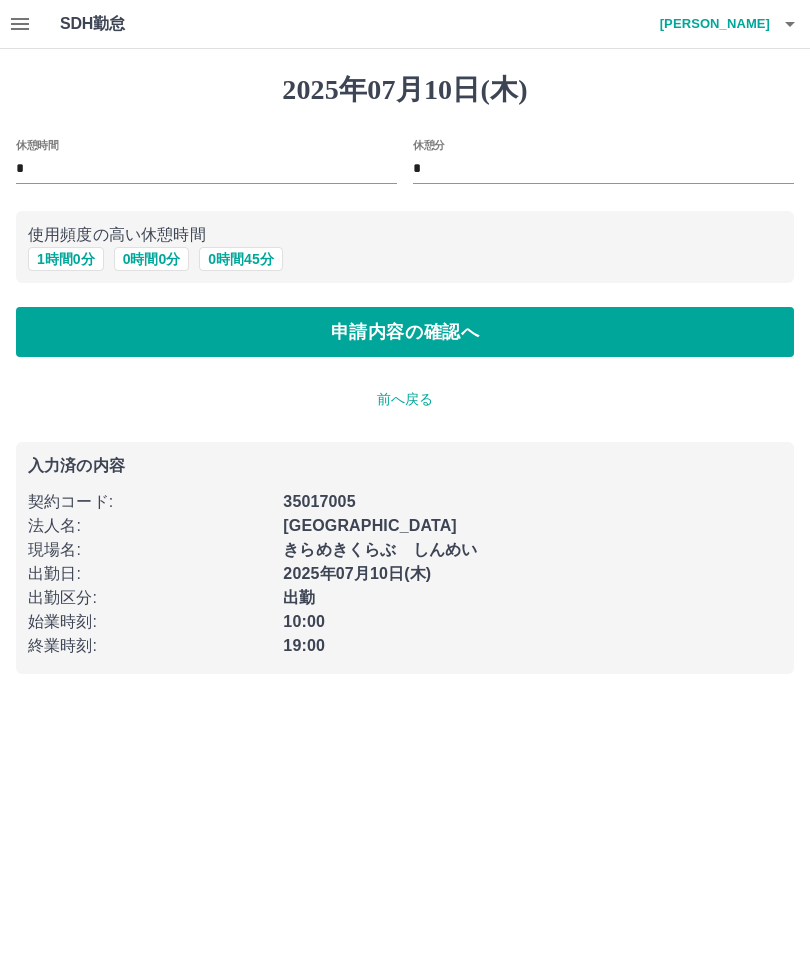 click on "1 時間 0 分" at bounding box center [66, 259] 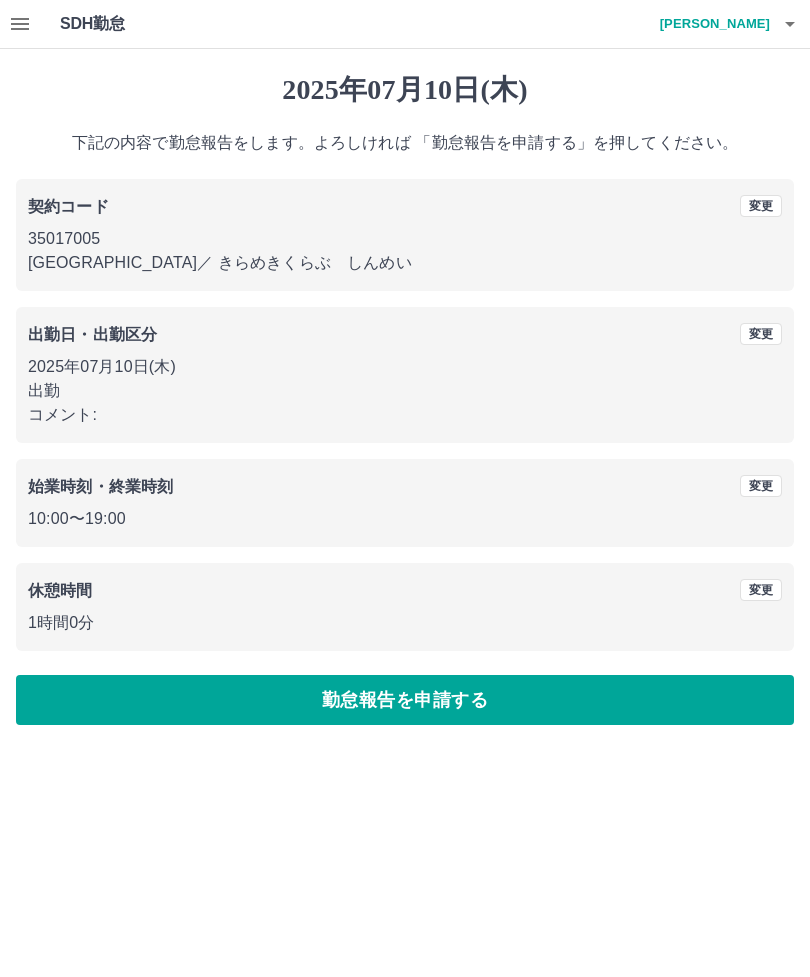 click on "勤怠報告を申請する" at bounding box center (405, 700) 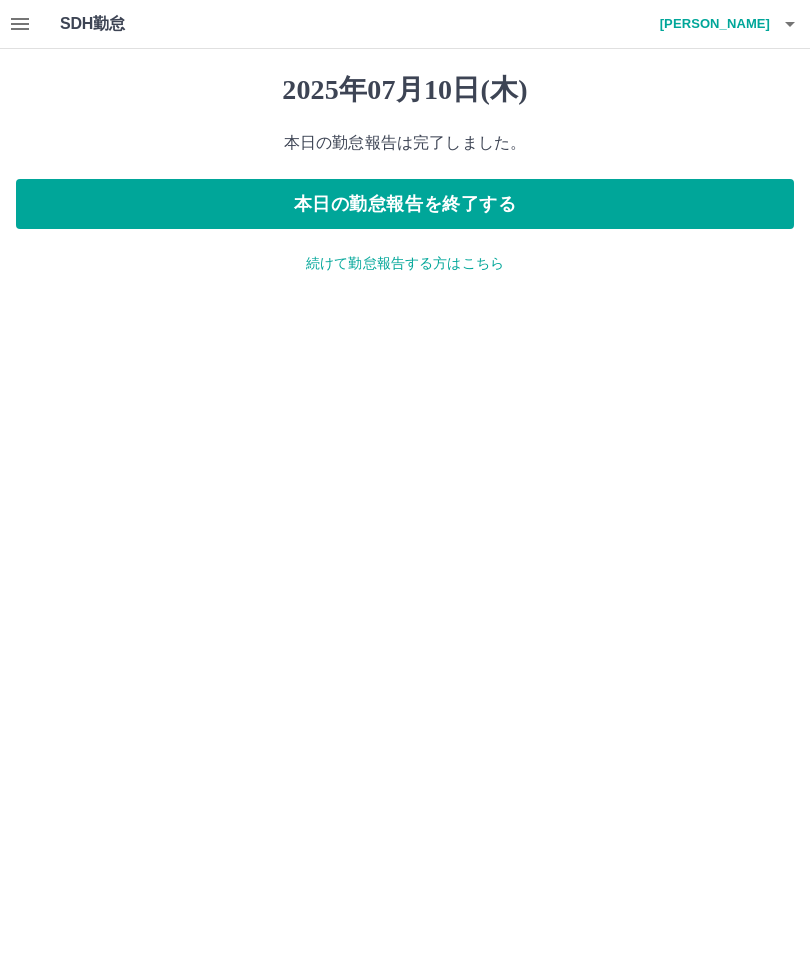 click on "続けて勤怠報告する方はこちら" at bounding box center (405, 263) 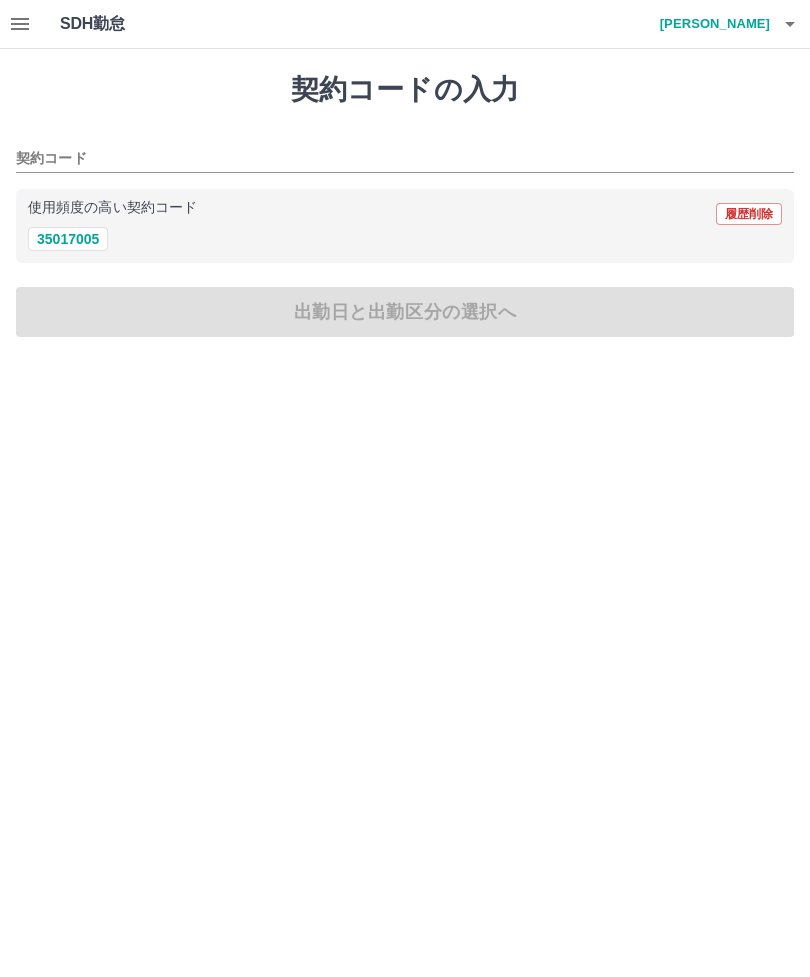 click on "35017005" at bounding box center [68, 239] 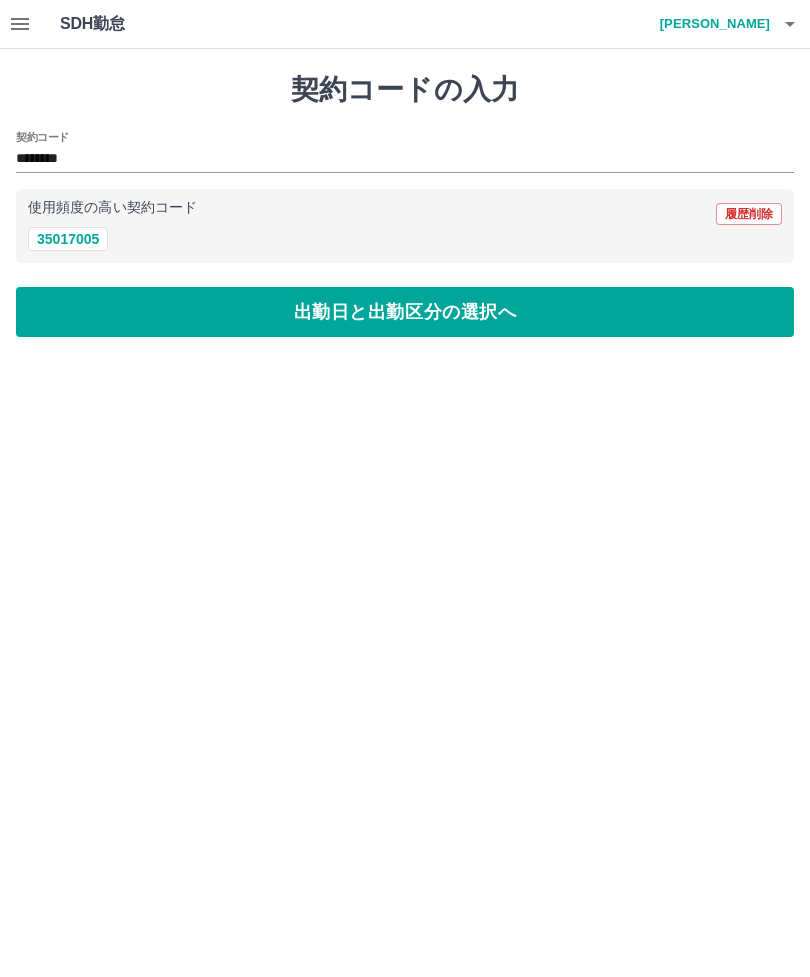 click on "出勤日と出勤区分の選択へ" at bounding box center (405, 312) 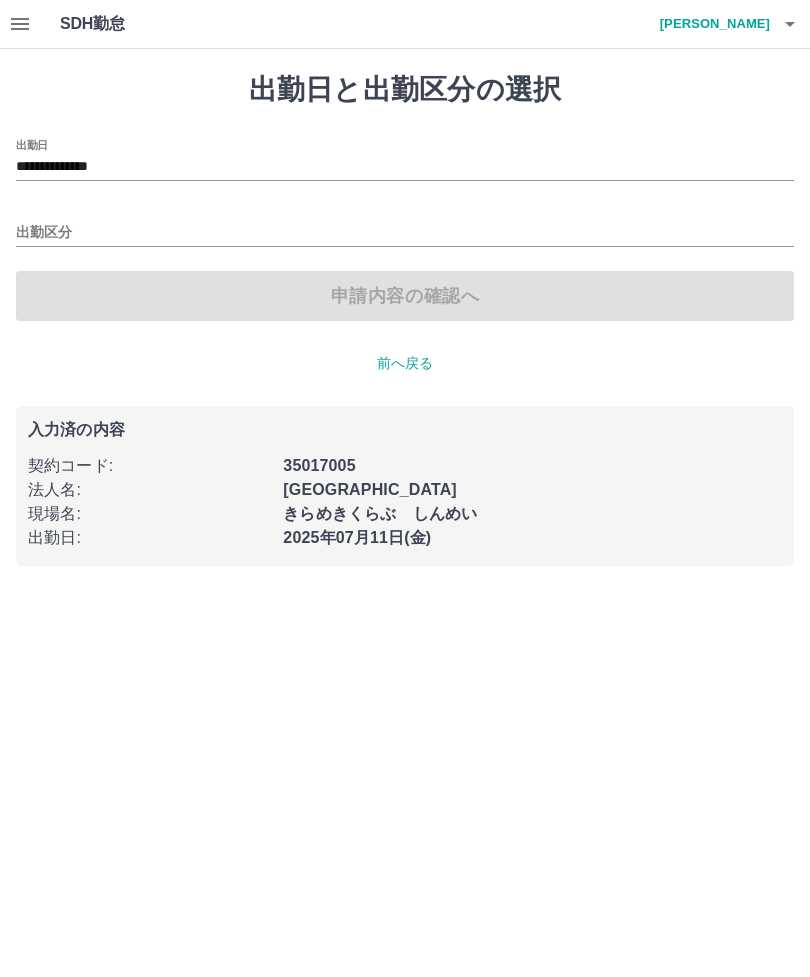 click on "**********" at bounding box center [405, 167] 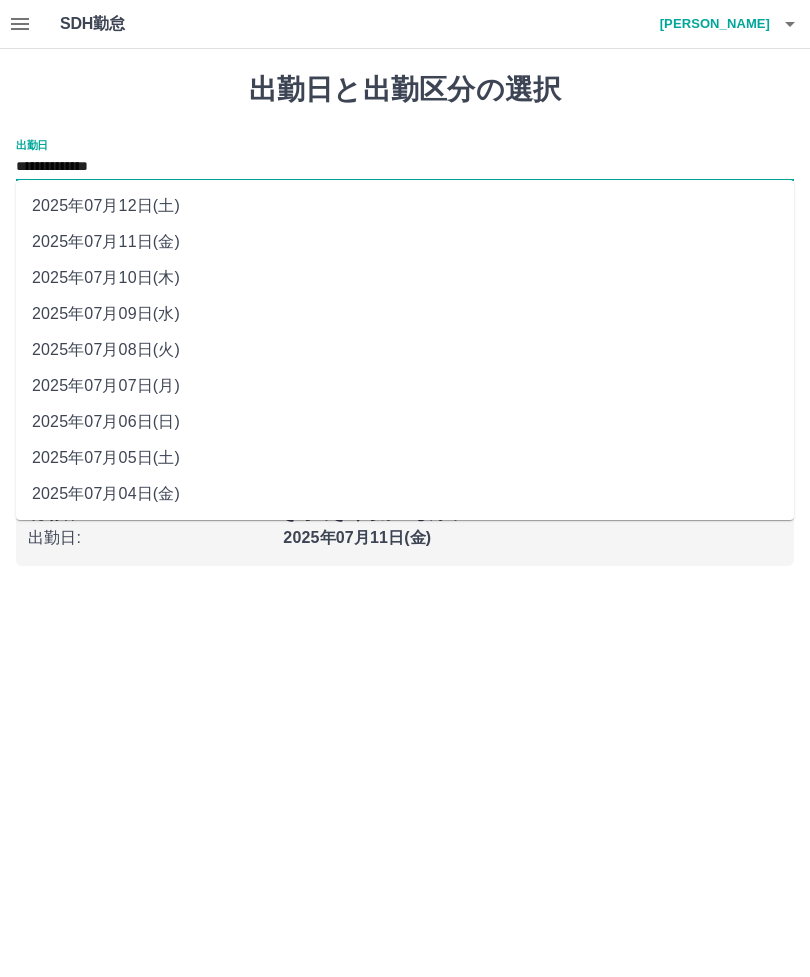 click on "2025年07月09日(水)" at bounding box center [405, 314] 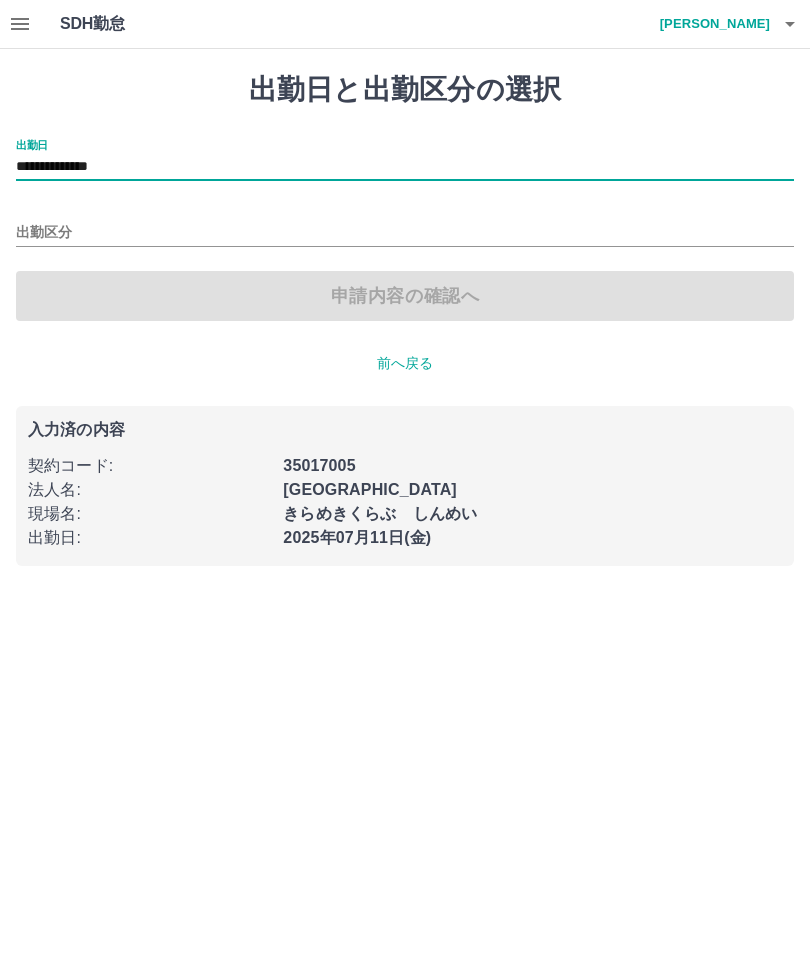click on "出勤区分" at bounding box center [405, 233] 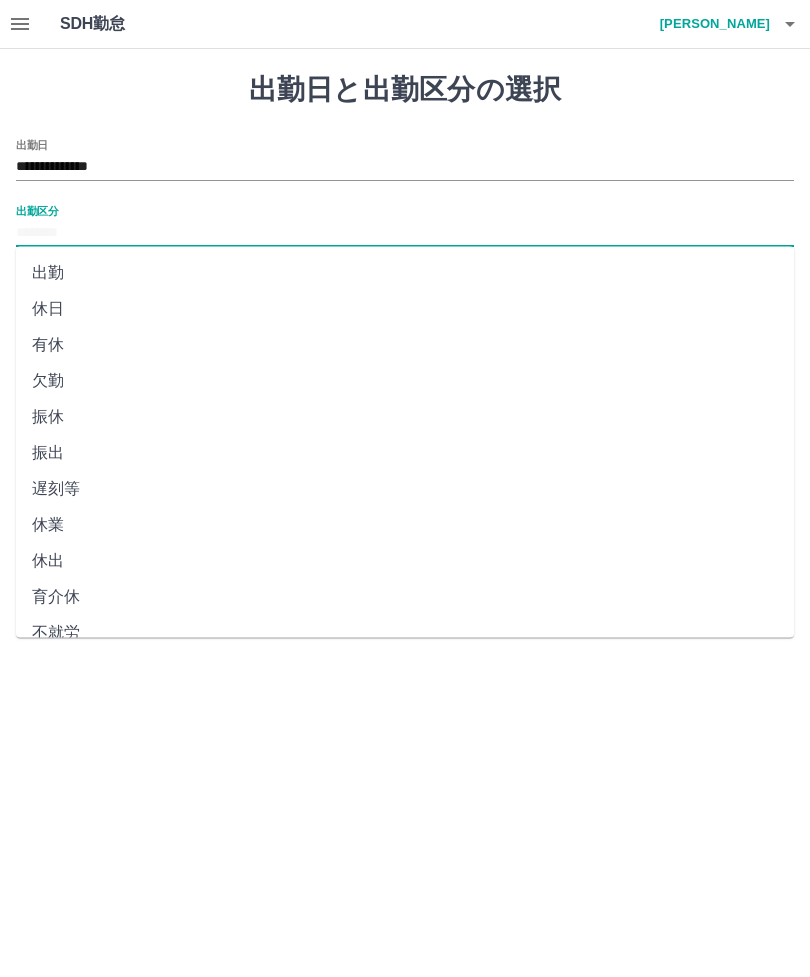 click on "出勤" at bounding box center [405, 273] 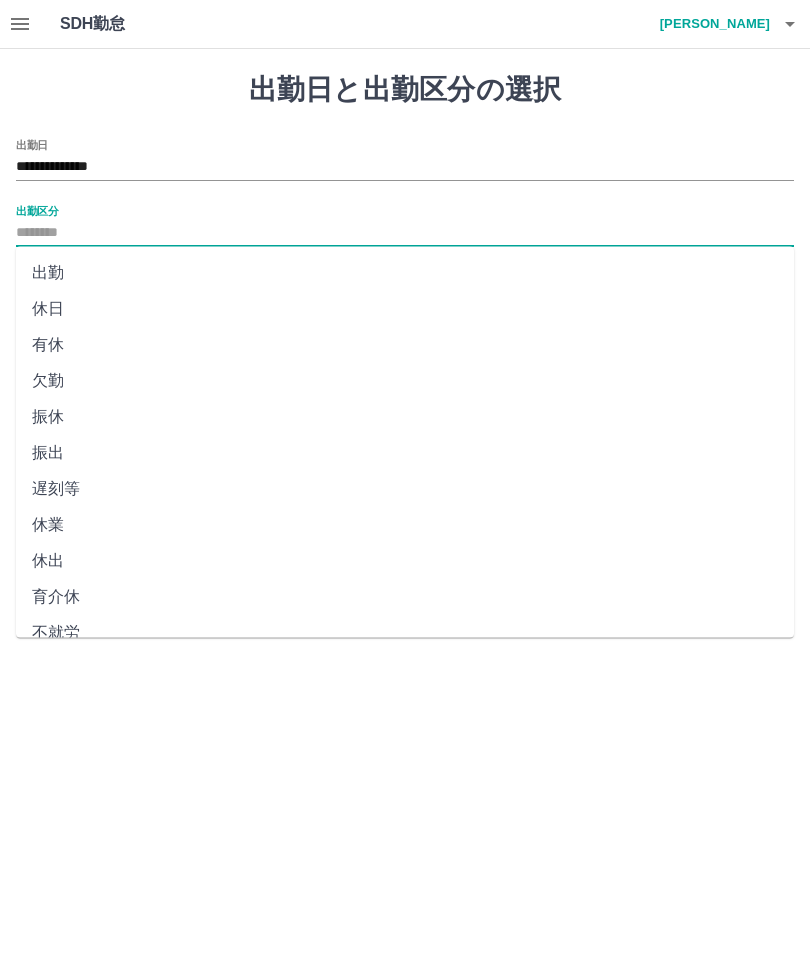 type on "**" 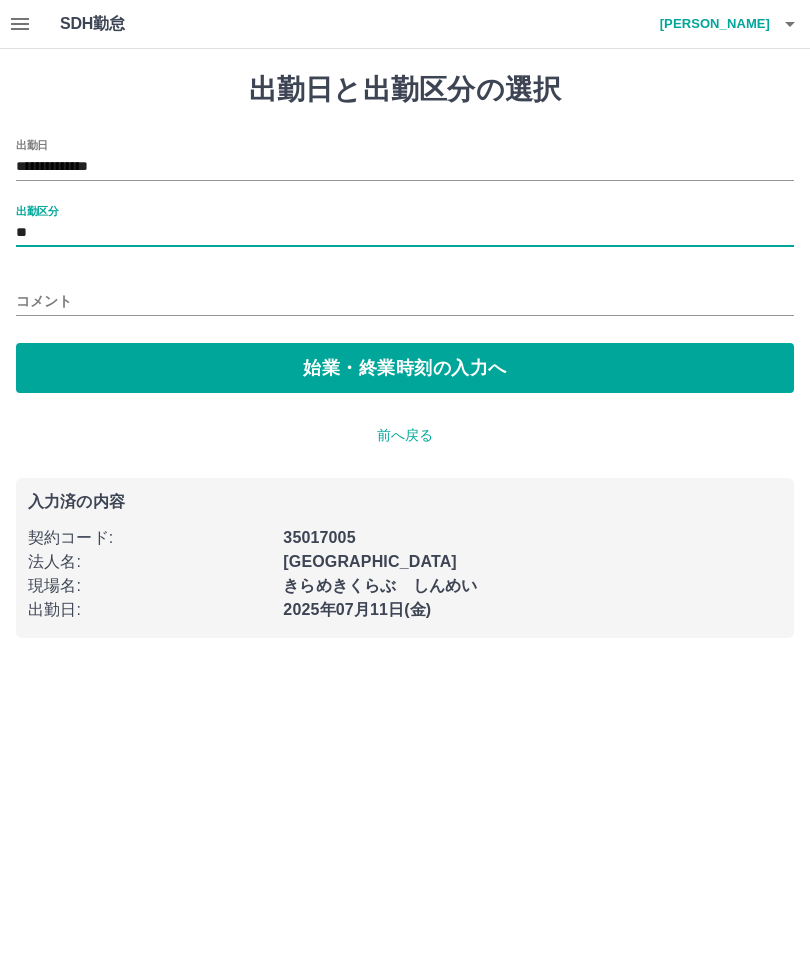 click on "始業・終業時刻の入力へ" at bounding box center [405, 368] 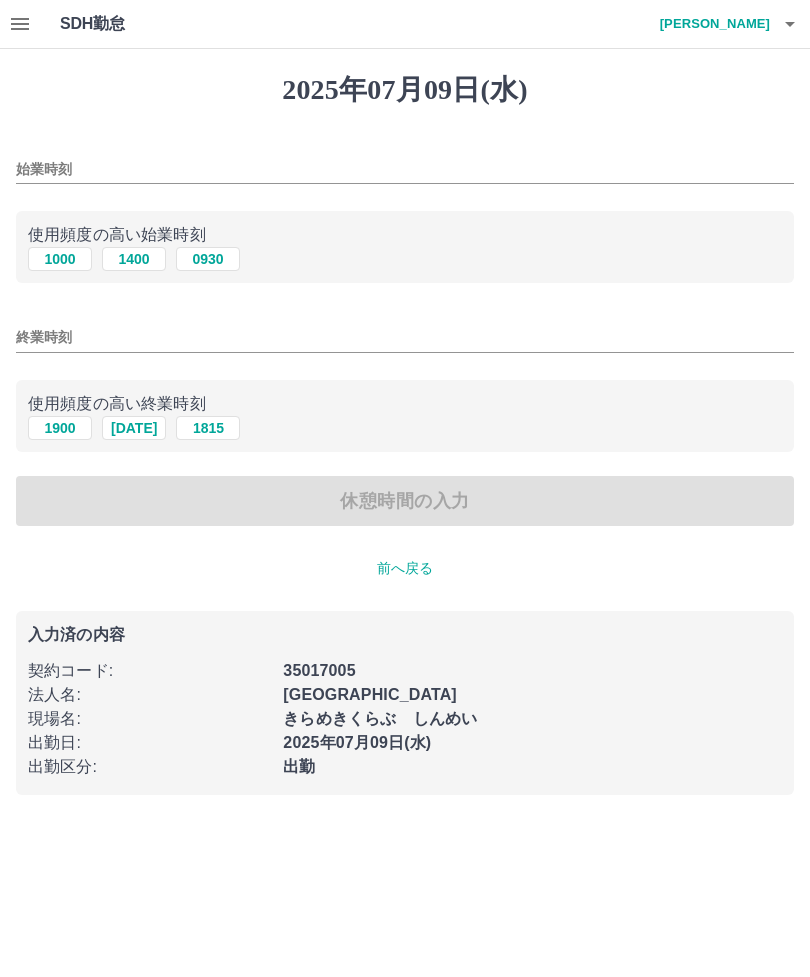 click on "0930" at bounding box center [208, 259] 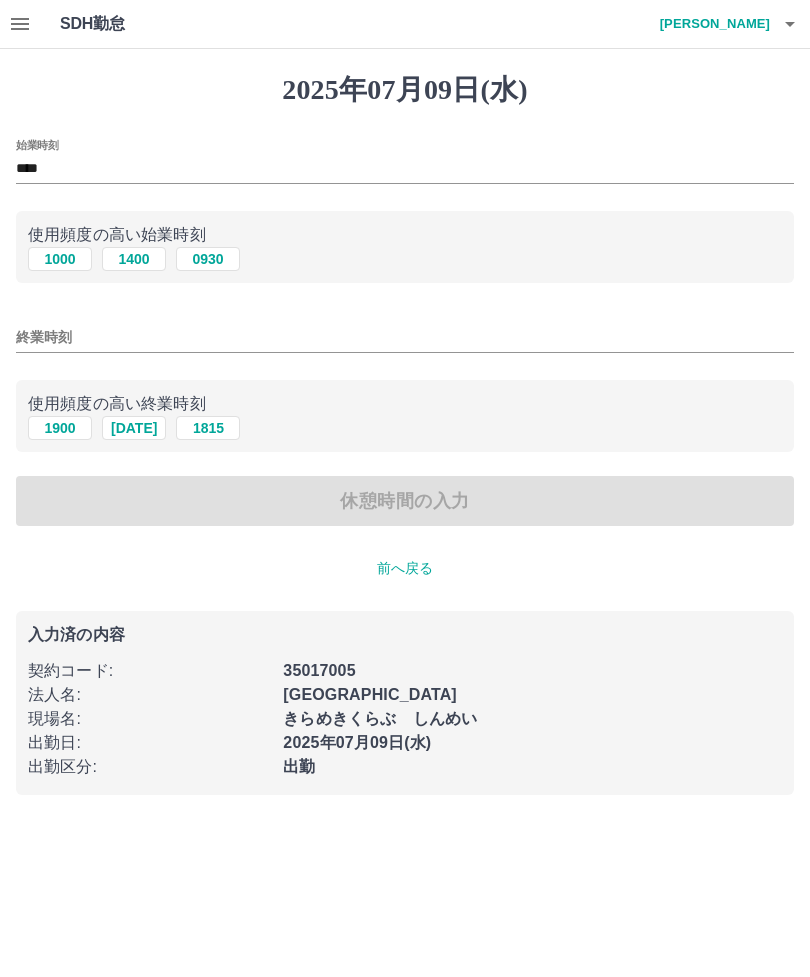 click on "終業時刻" at bounding box center [405, 337] 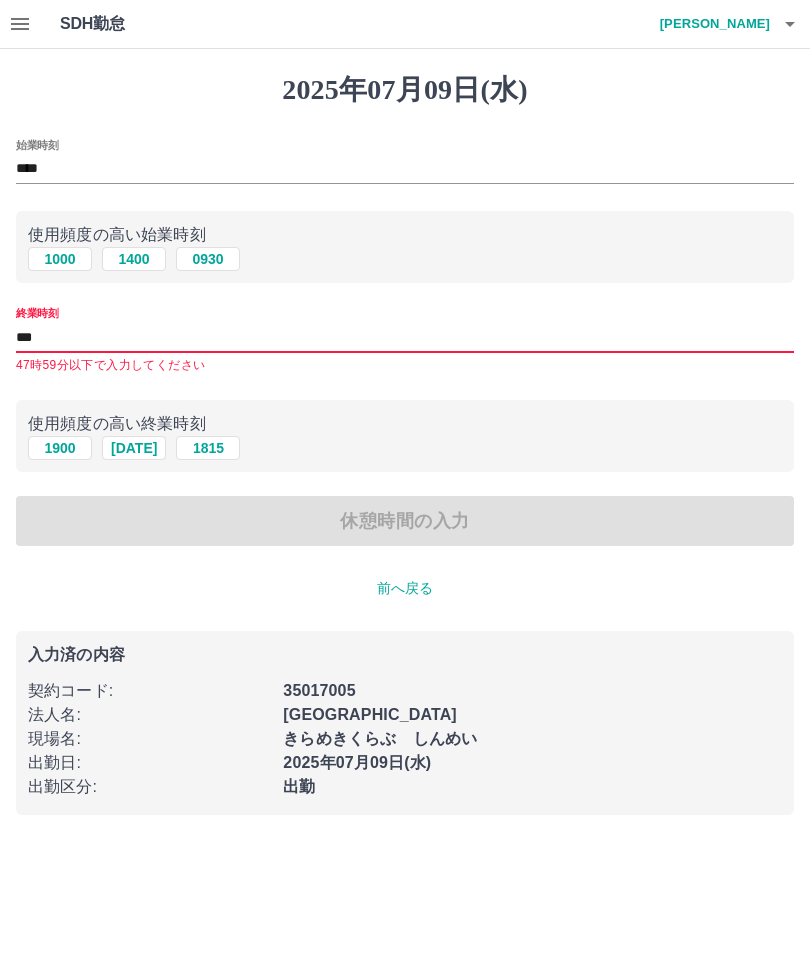 type on "****" 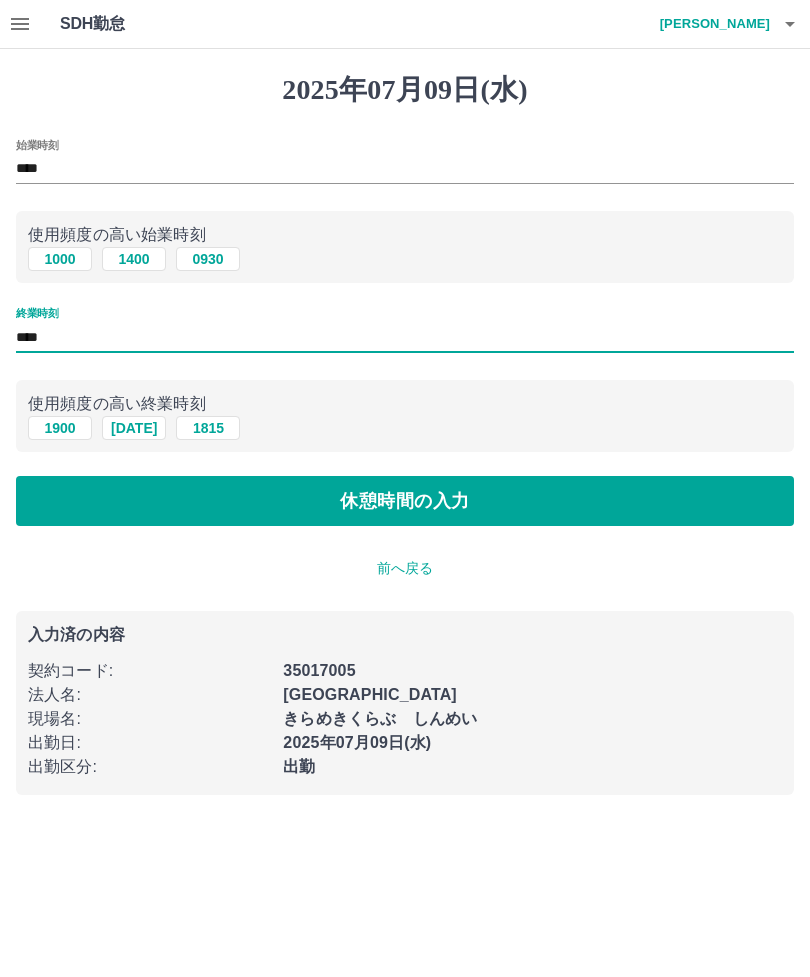 click on "休憩時間の入力" at bounding box center (405, 501) 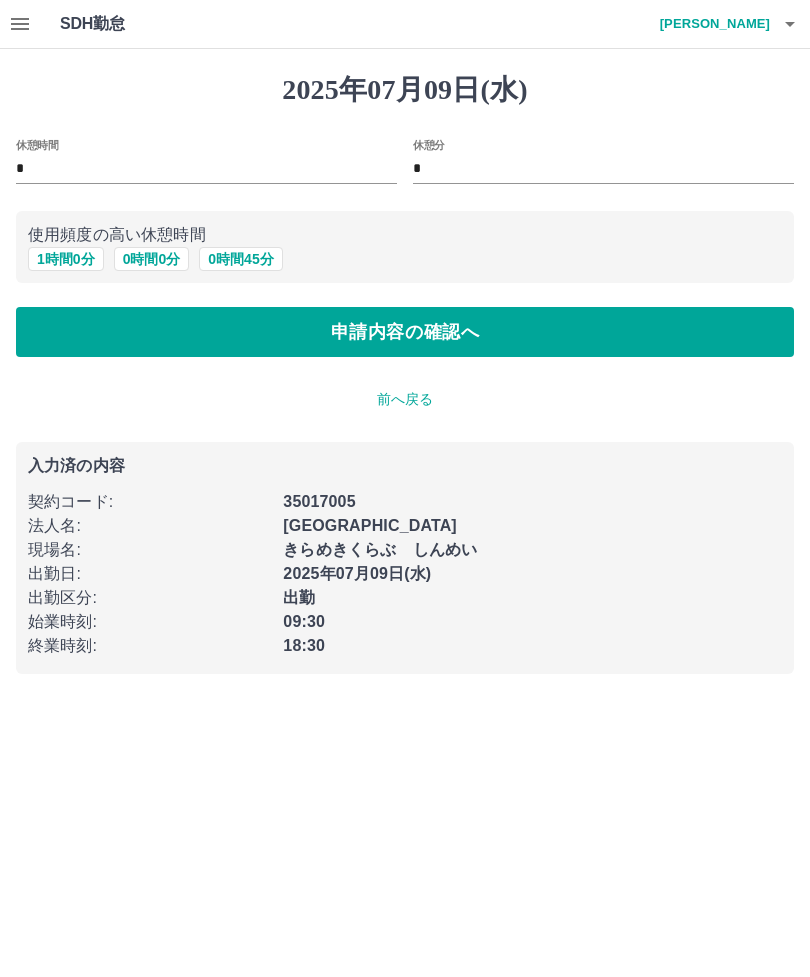 click on "1 時間 0 分" at bounding box center [66, 259] 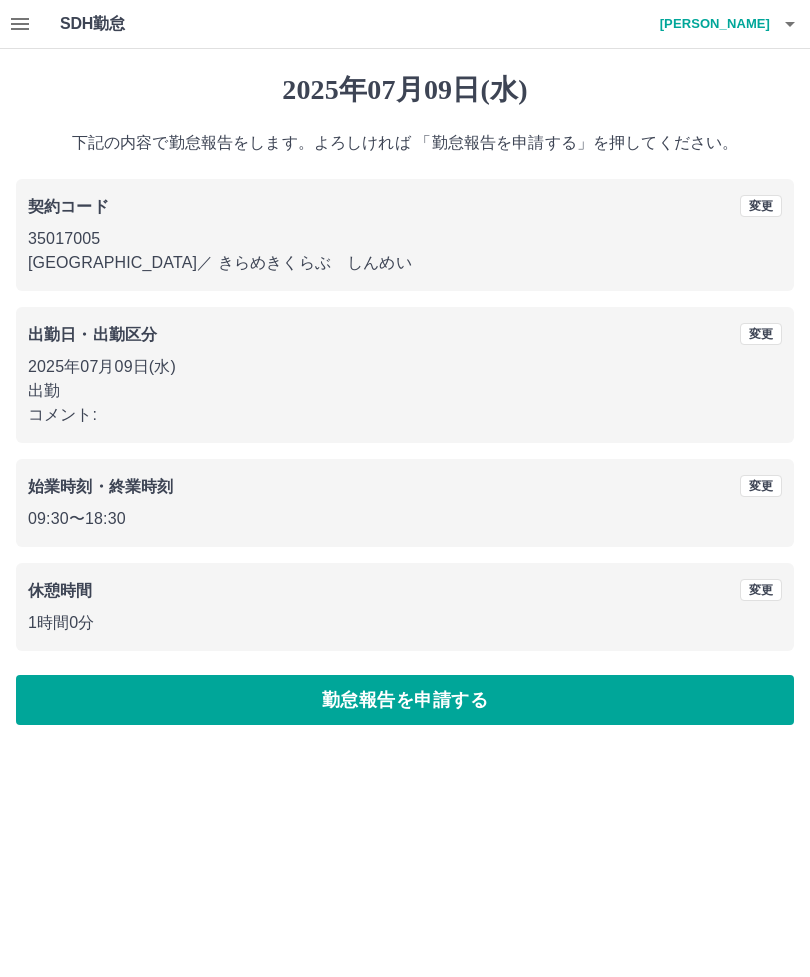 click on "勤怠報告を申請する" at bounding box center (405, 700) 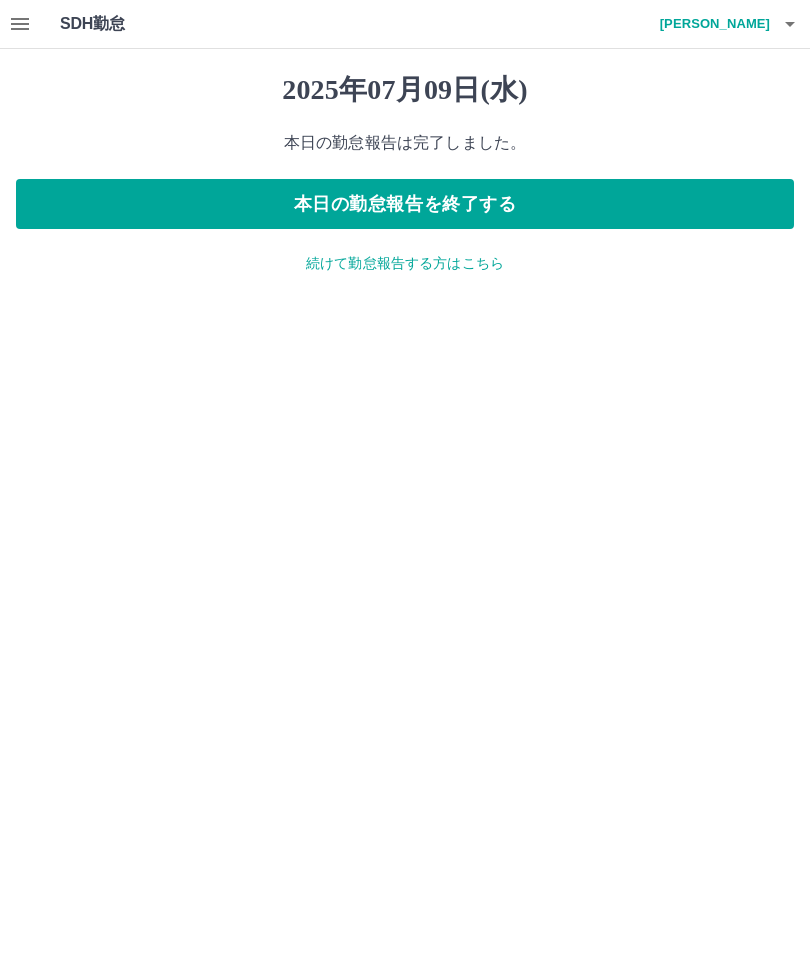 click on "続けて勤怠報告する方はこちら" at bounding box center (405, 263) 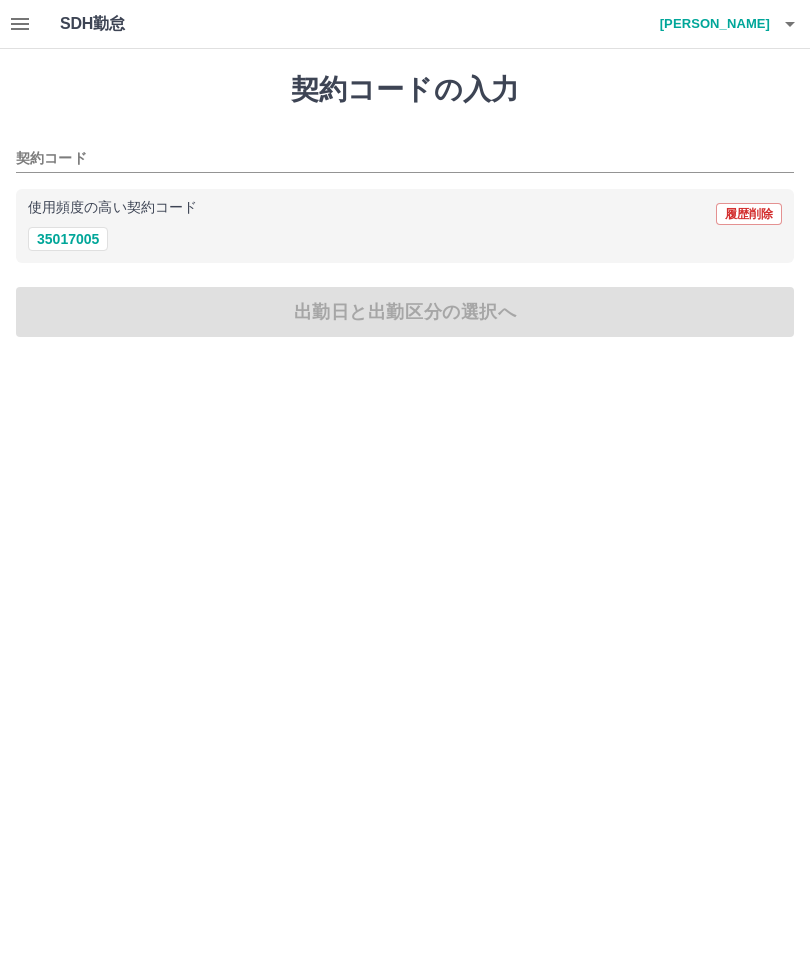 click on "35017005" at bounding box center [68, 239] 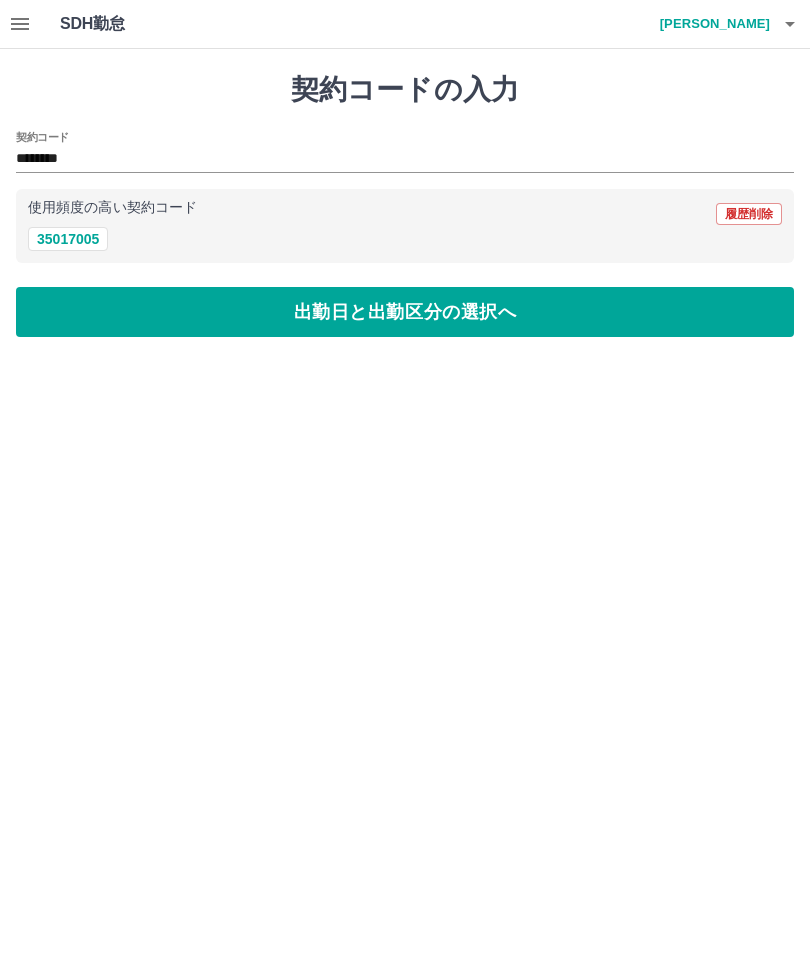 click on "出勤日と出勤区分の選択へ" at bounding box center [405, 312] 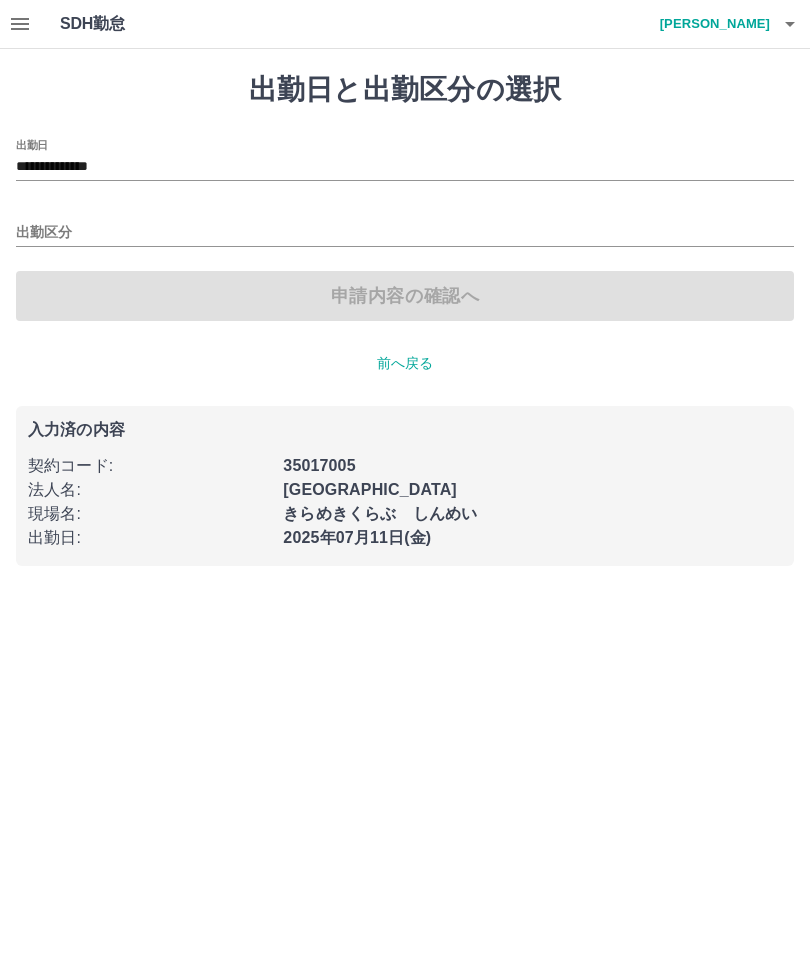 click on "**********" at bounding box center (405, 167) 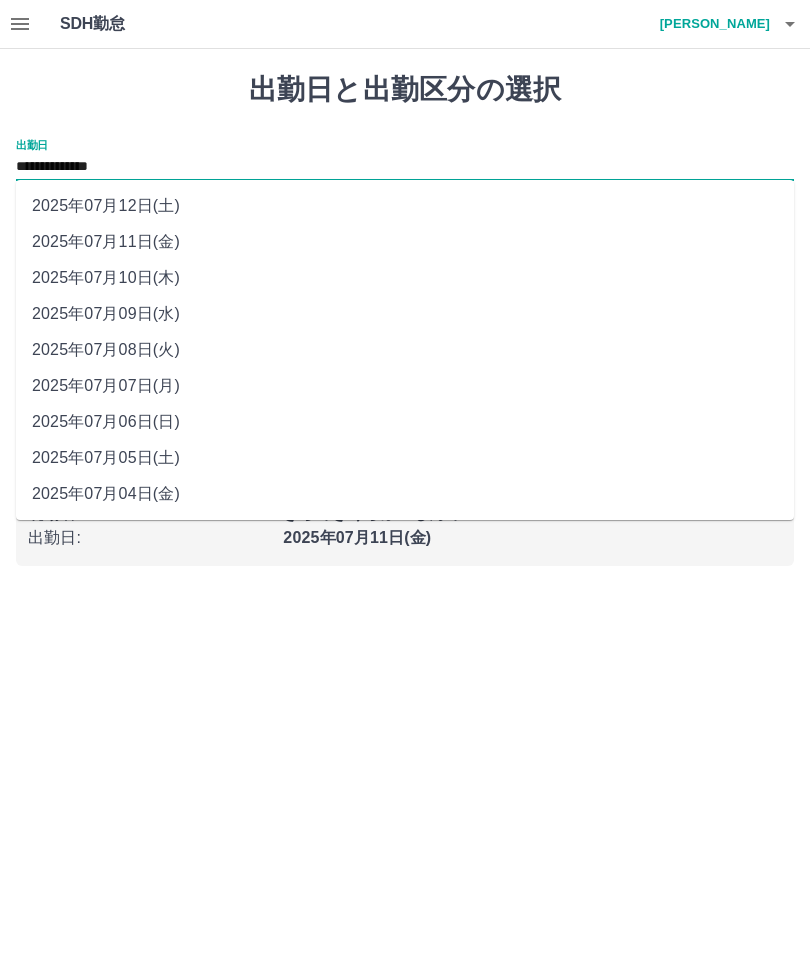 click on "2025年07月08日(火)" at bounding box center (405, 350) 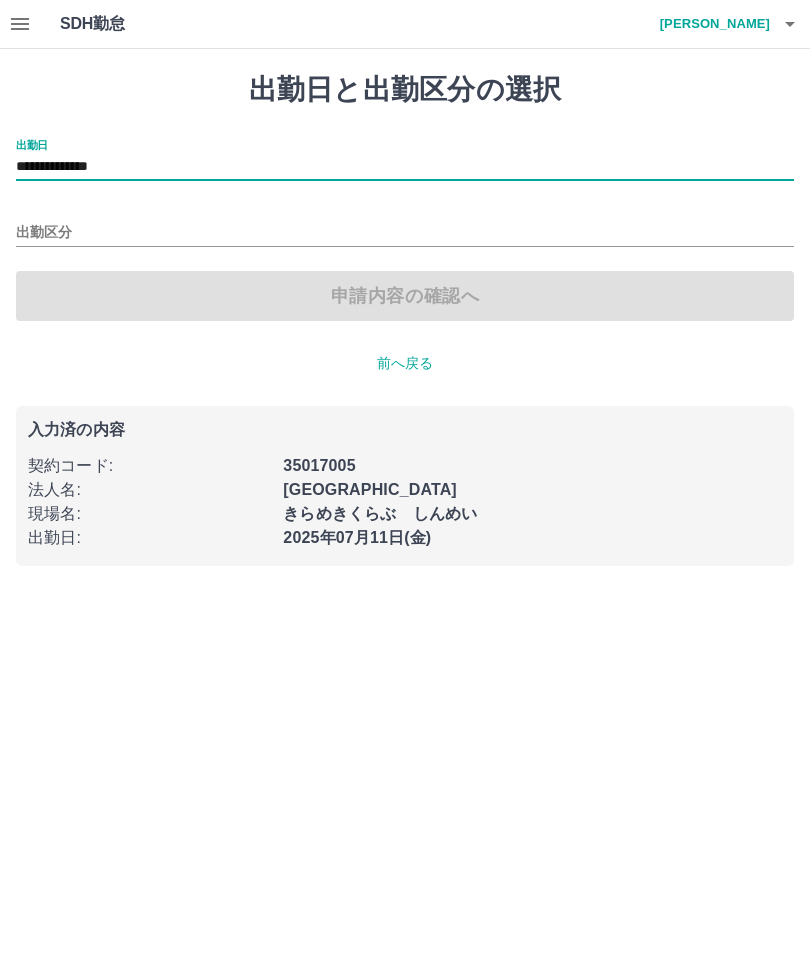 click on "出勤区分" at bounding box center [405, 233] 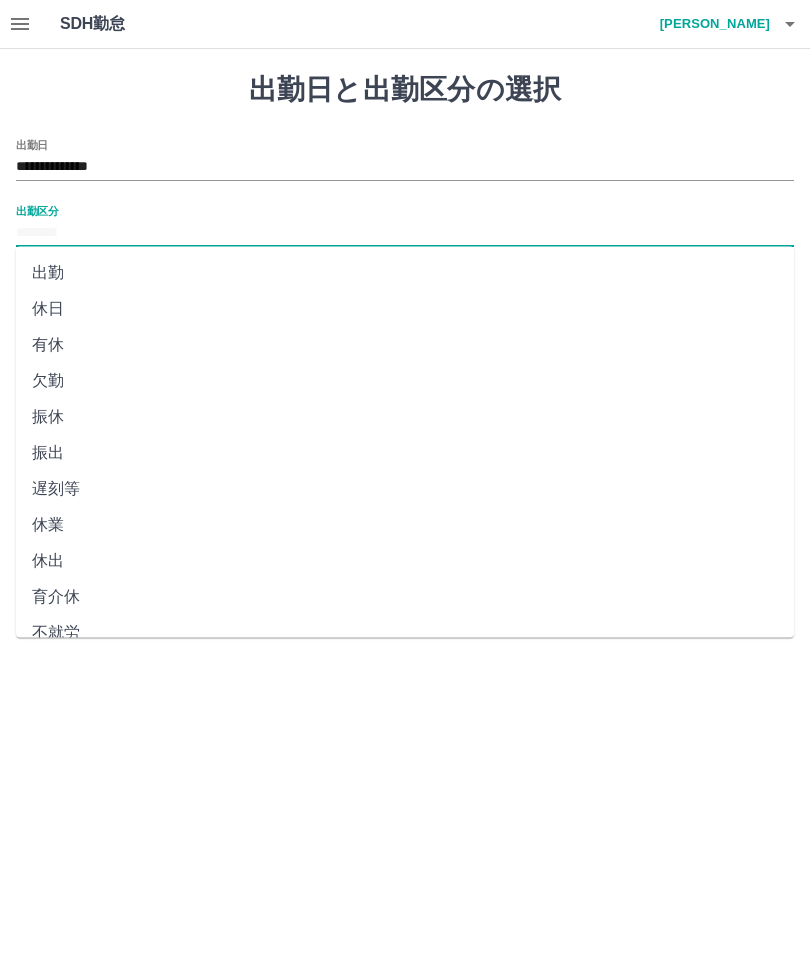 click on "出勤" at bounding box center (405, 273) 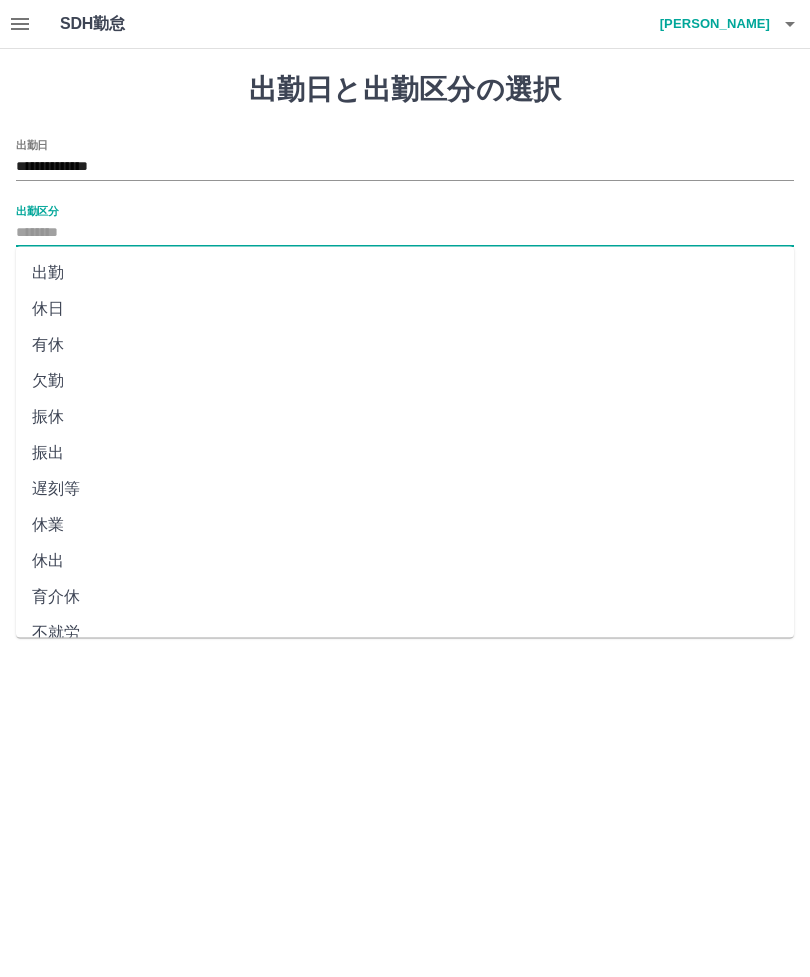 type on "**" 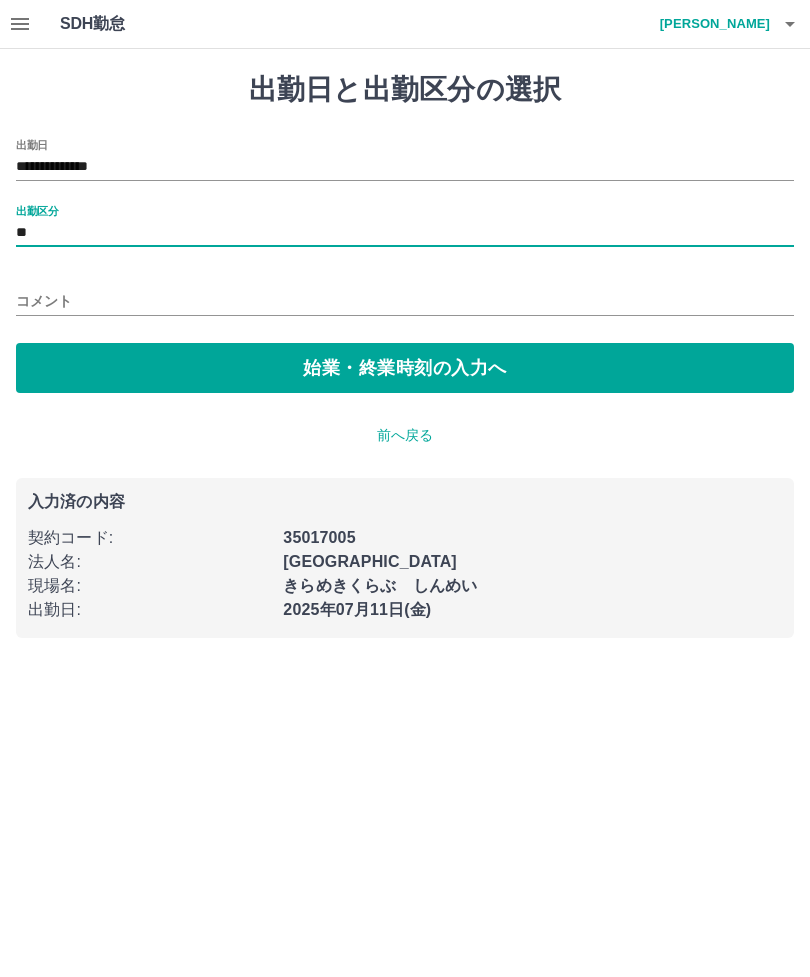 click on "始業・終業時刻の入力へ" at bounding box center (405, 368) 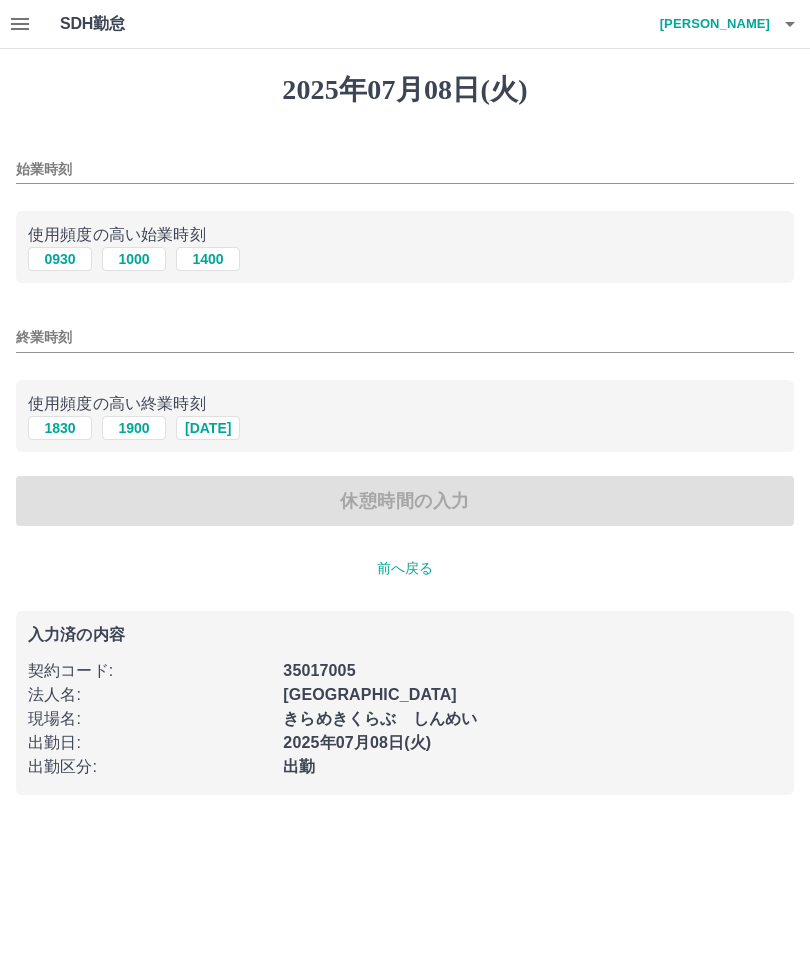 click on "1000" at bounding box center (134, 259) 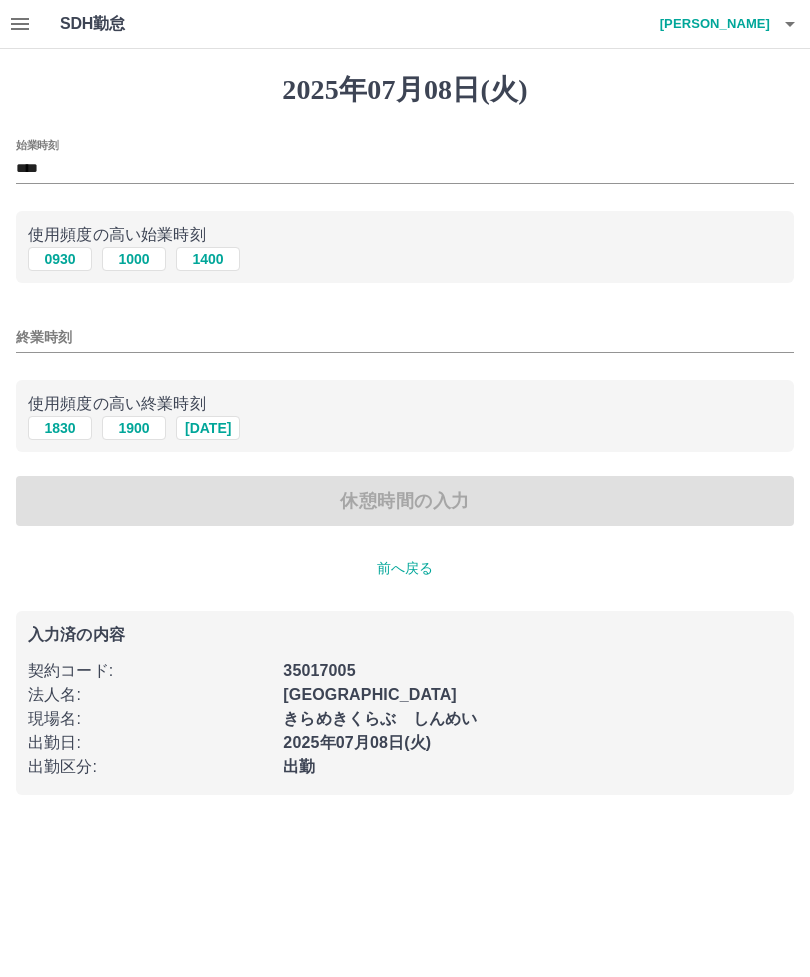 click on "1900" at bounding box center (134, 428) 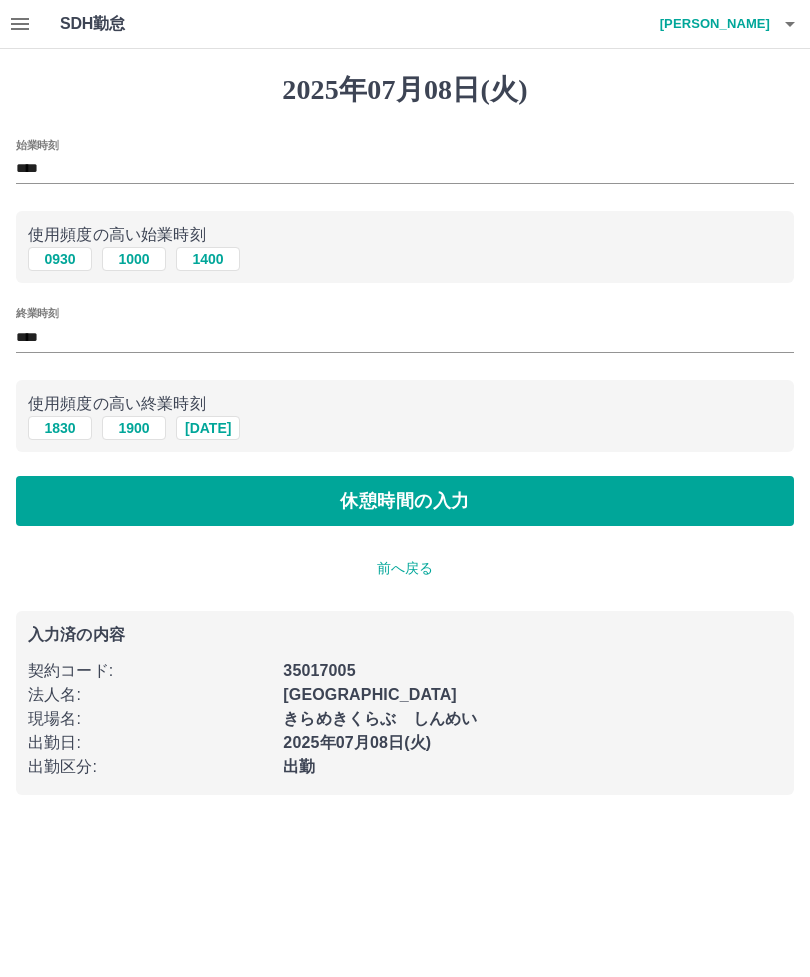 click on "休憩時間の入力" at bounding box center [405, 501] 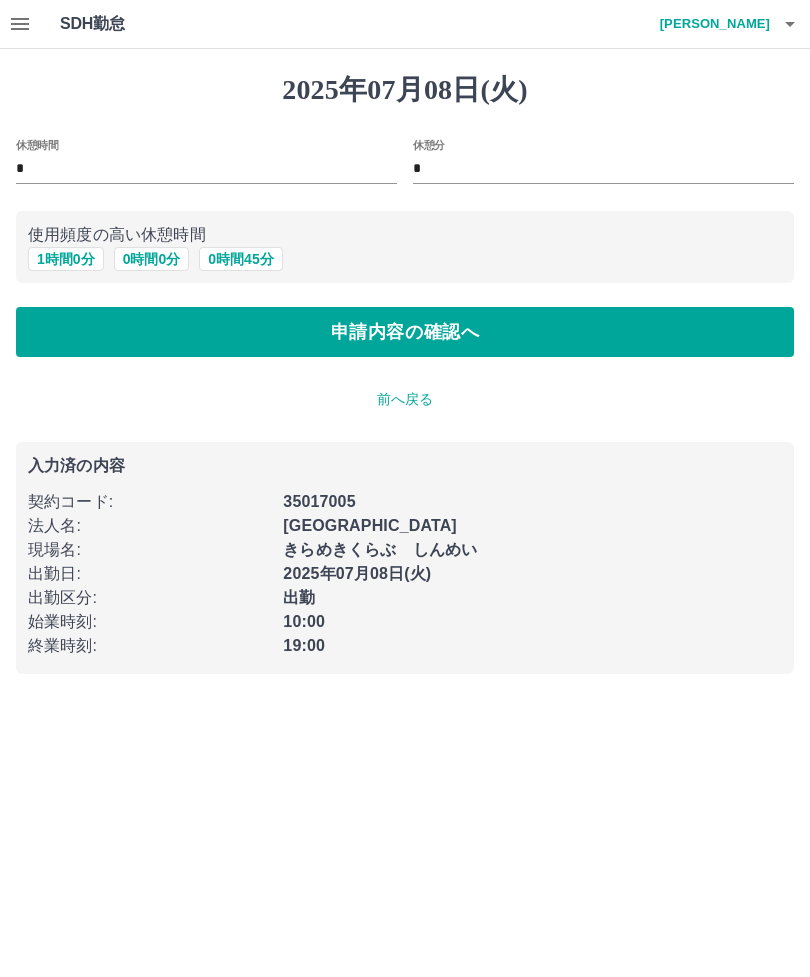 click on "1 時間 0 分" at bounding box center [66, 259] 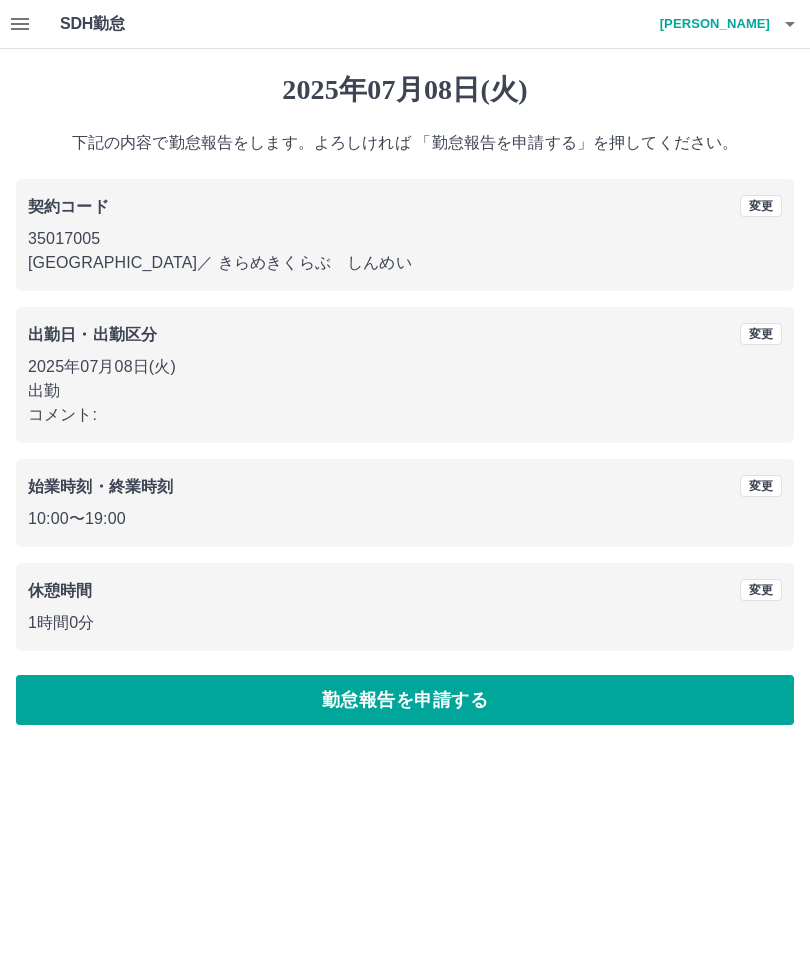 click on "勤怠報告を申請する" at bounding box center [405, 700] 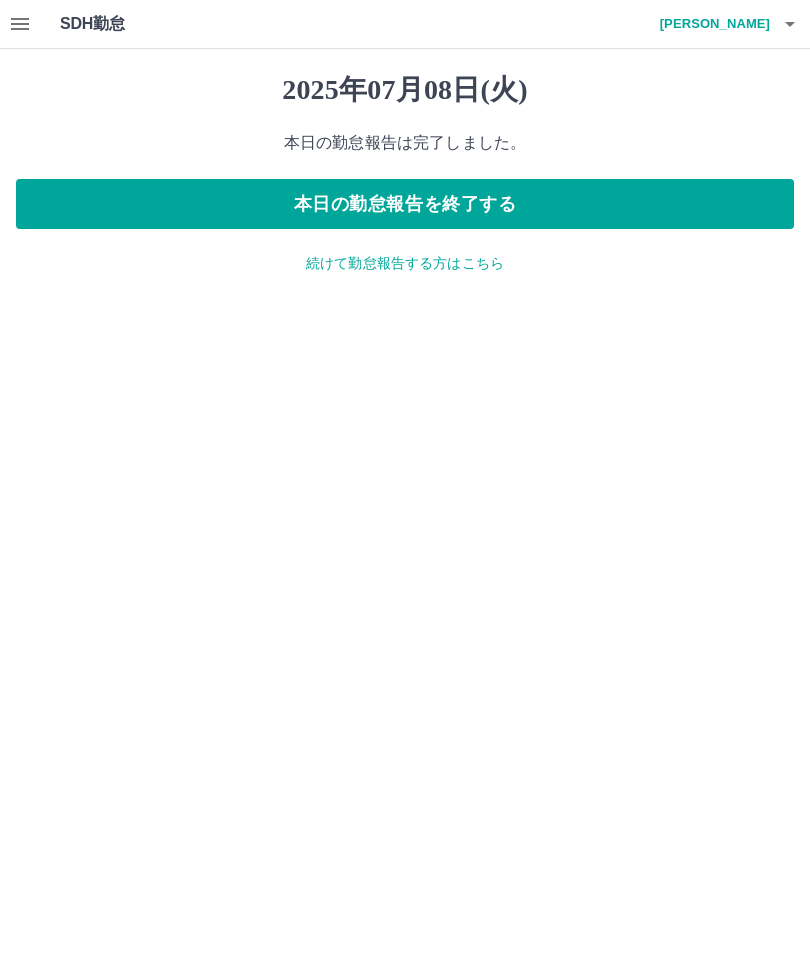click on "続けて勤怠報告する方はこちら" at bounding box center (405, 263) 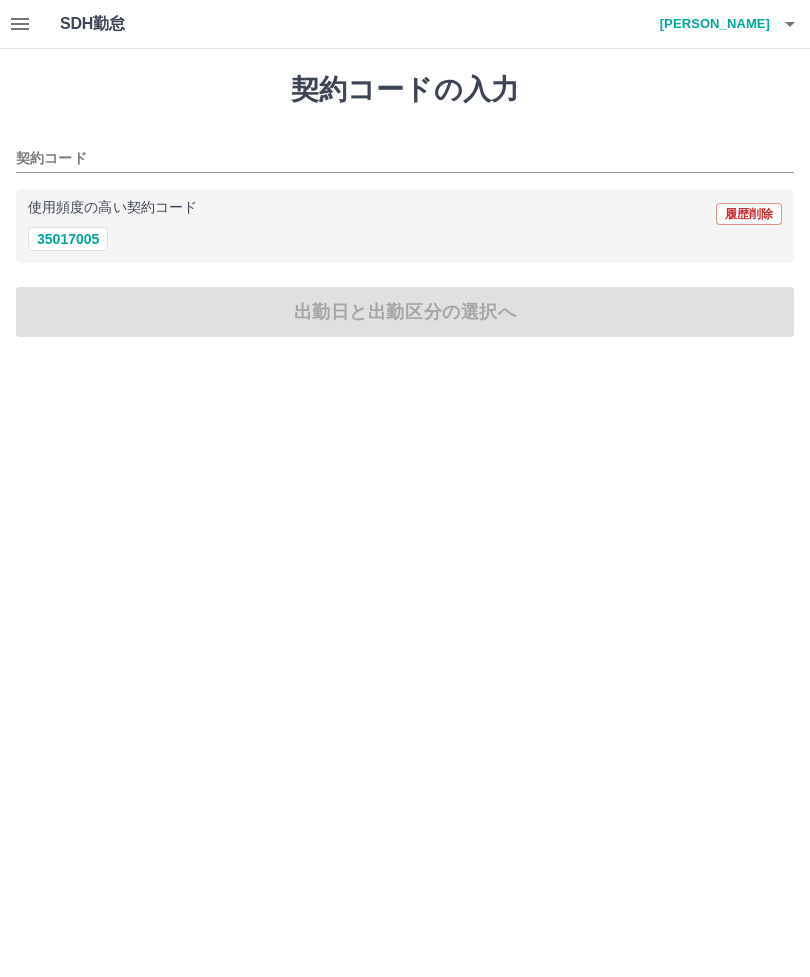 click on "35017005" at bounding box center [68, 239] 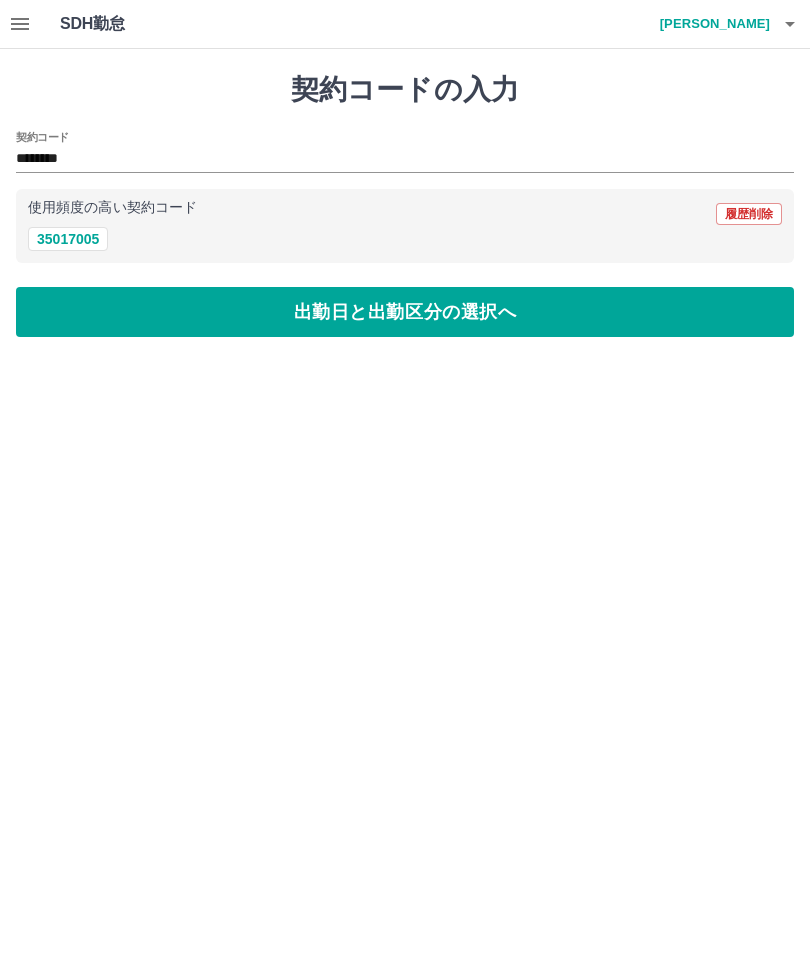 click on "出勤日と出勤区分の選択へ" at bounding box center [405, 312] 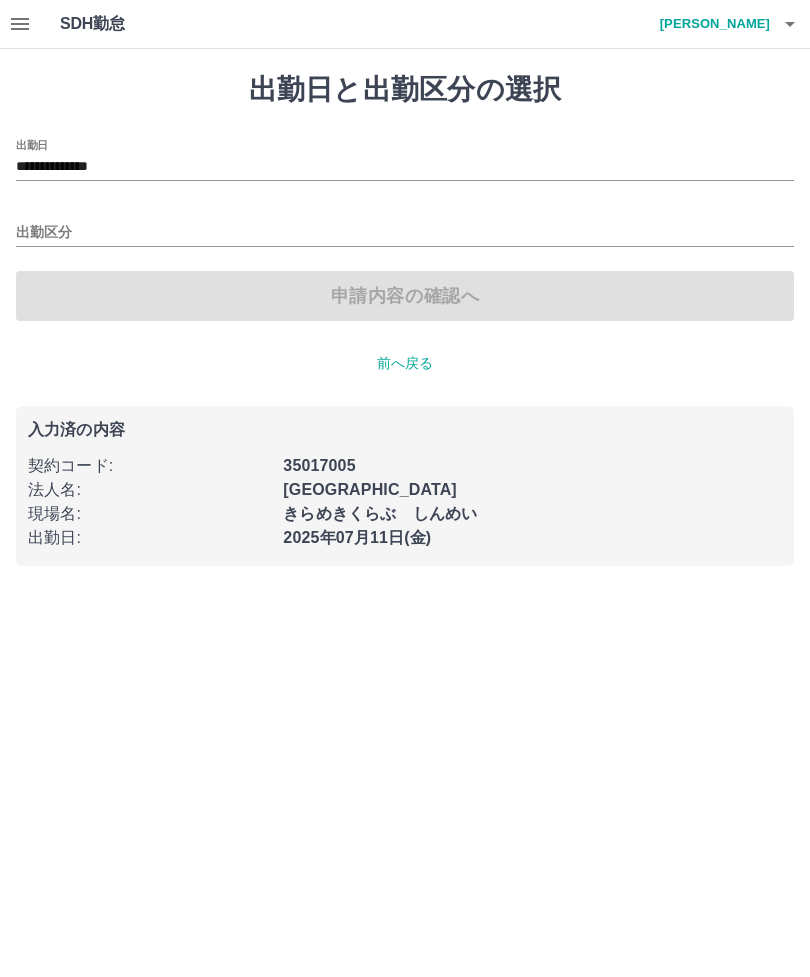 click on "**********" at bounding box center (405, 167) 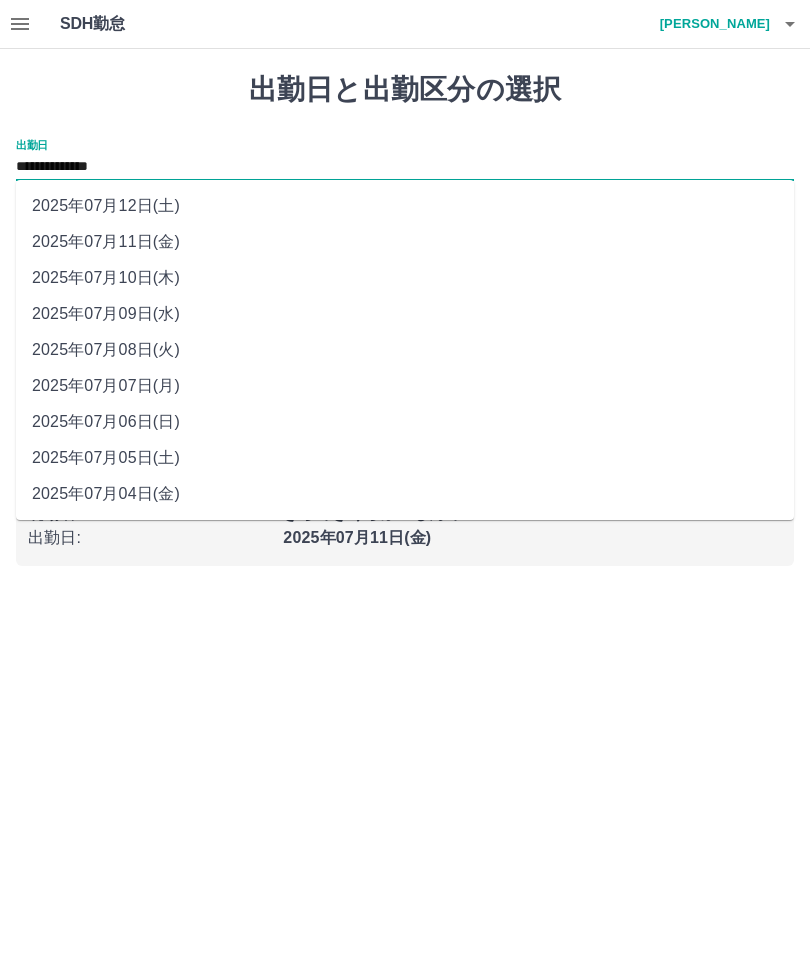 click on "2025年07月07日(月)" at bounding box center [405, 386] 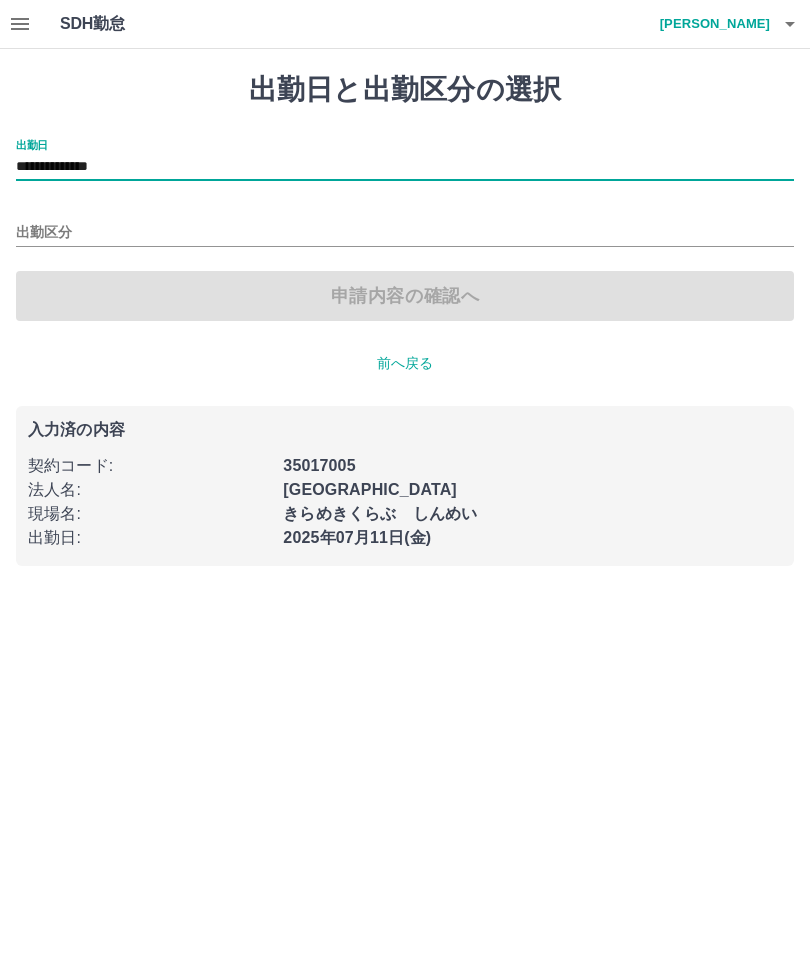 click on "出勤区分" at bounding box center [405, 233] 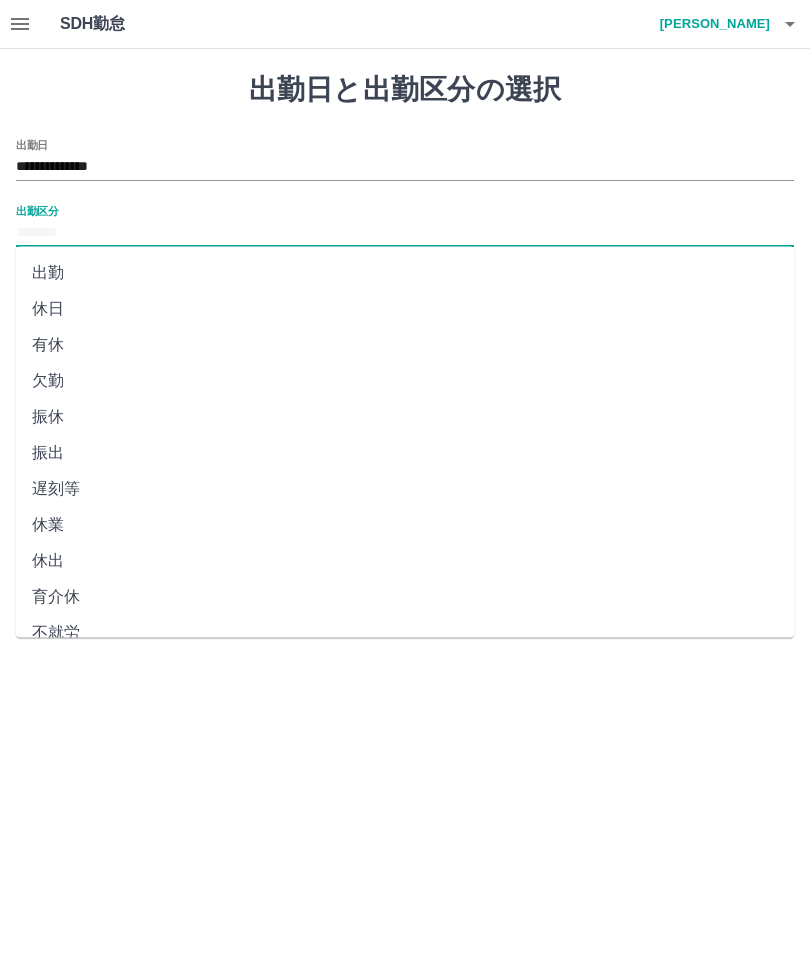 click on "出勤" at bounding box center (405, 273) 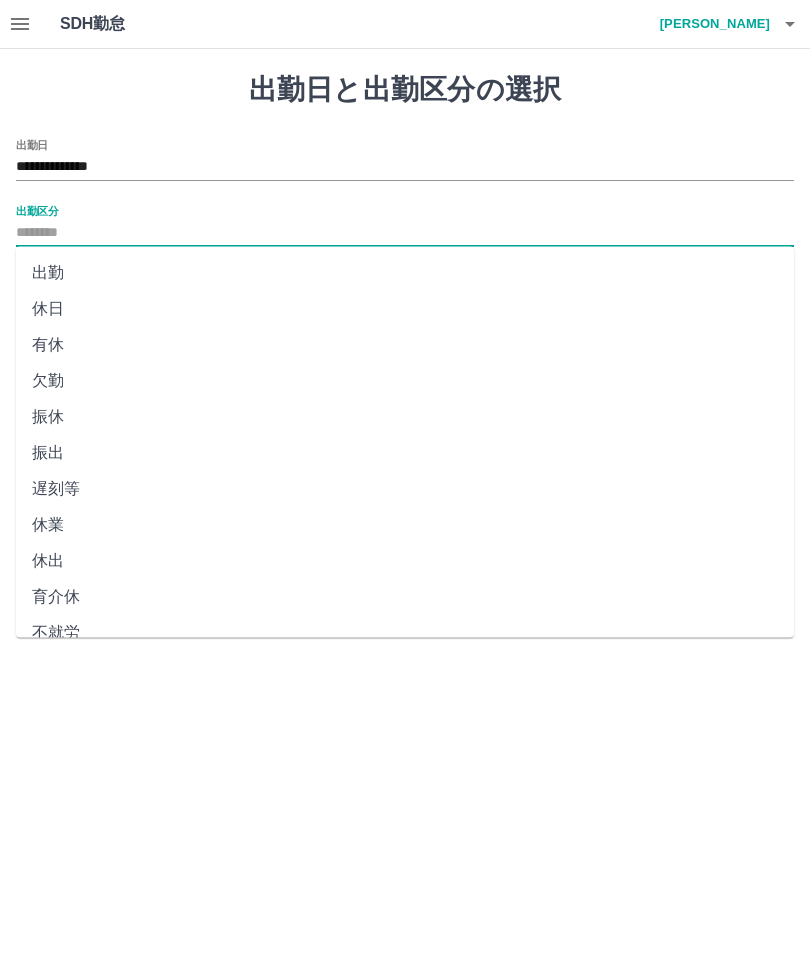 type on "**" 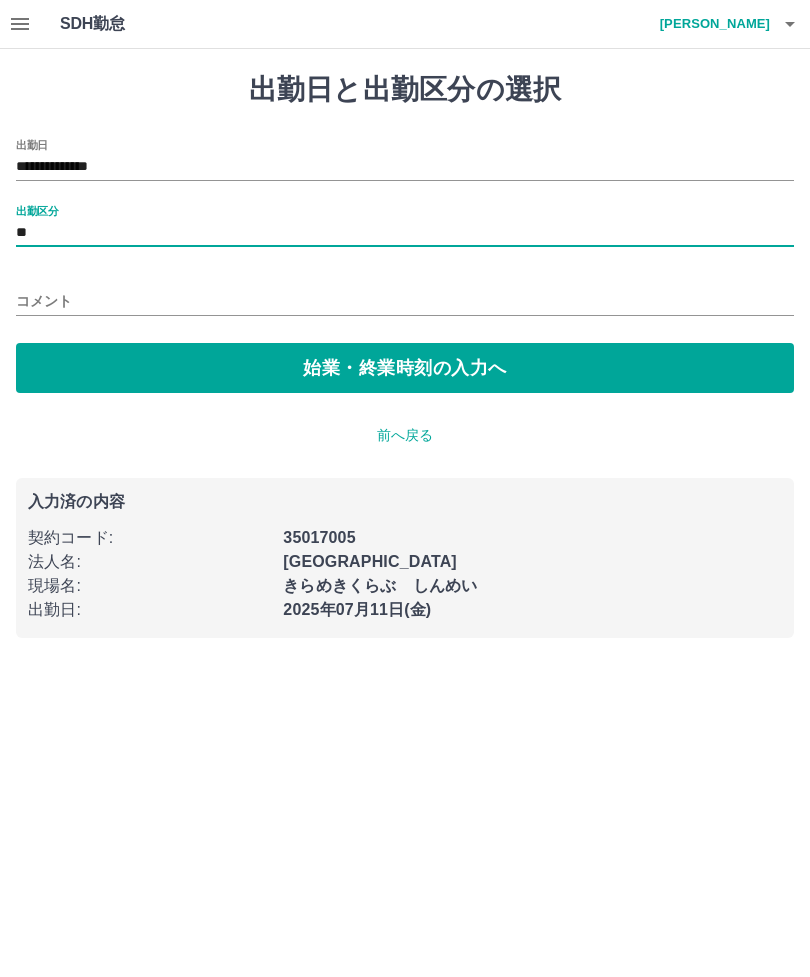 click on "始業・終業時刻の入力へ" at bounding box center (405, 368) 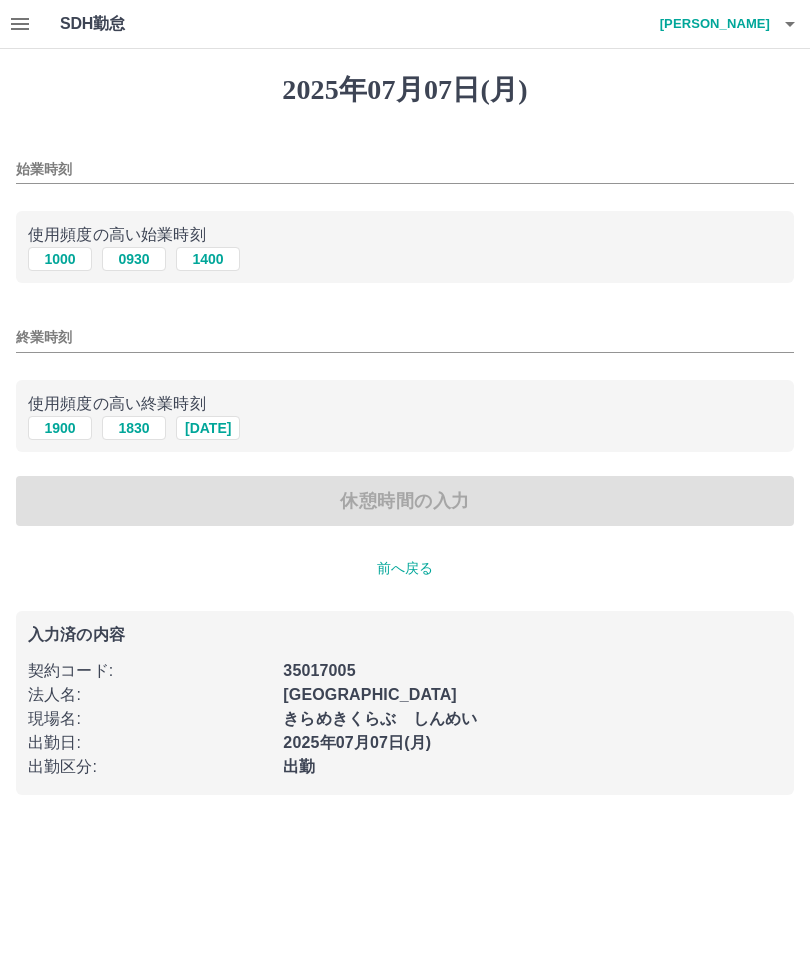 click on "1000" at bounding box center [60, 259] 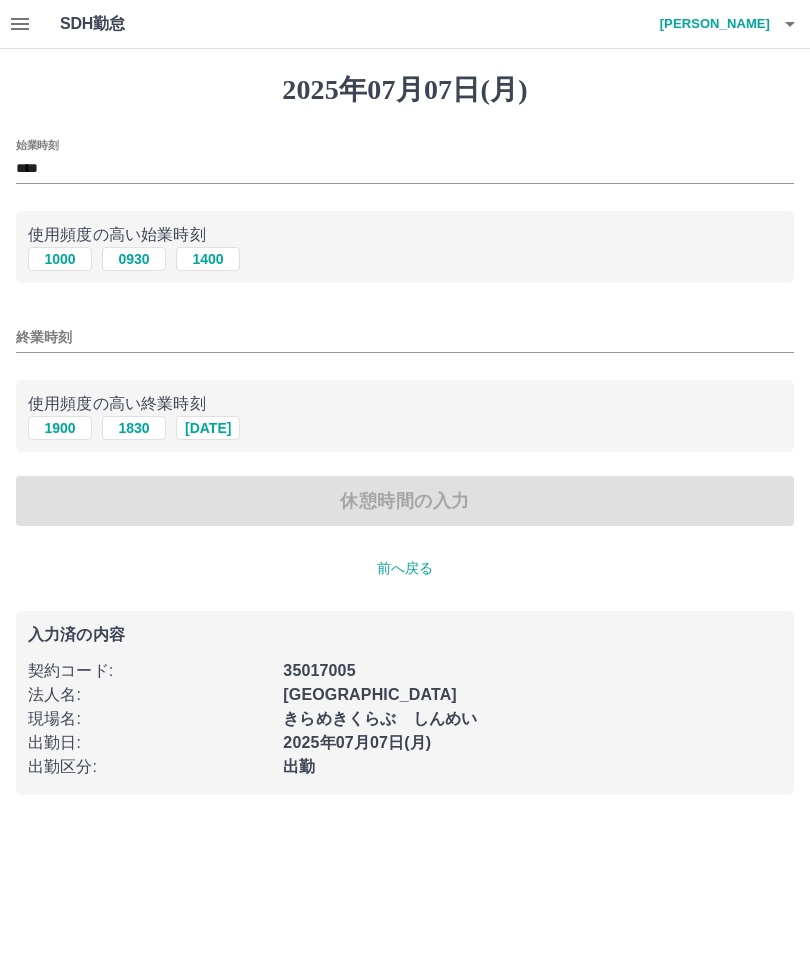 click on "1900" at bounding box center (60, 428) 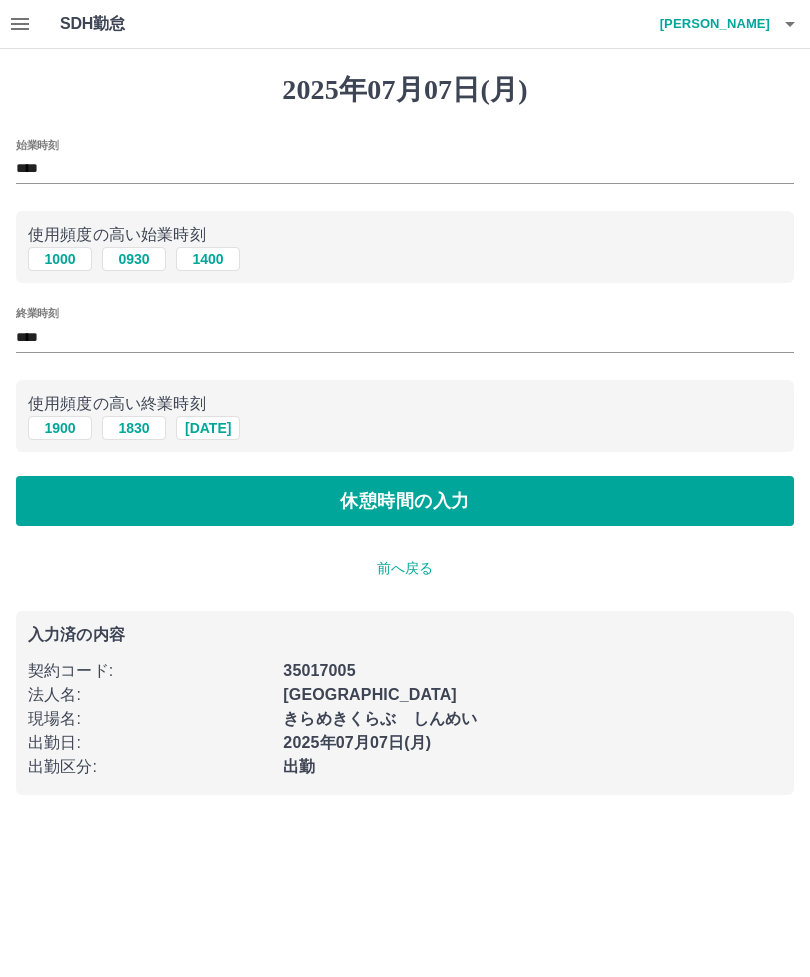 click on "休憩時間の入力" at bounding box center [405, 501] 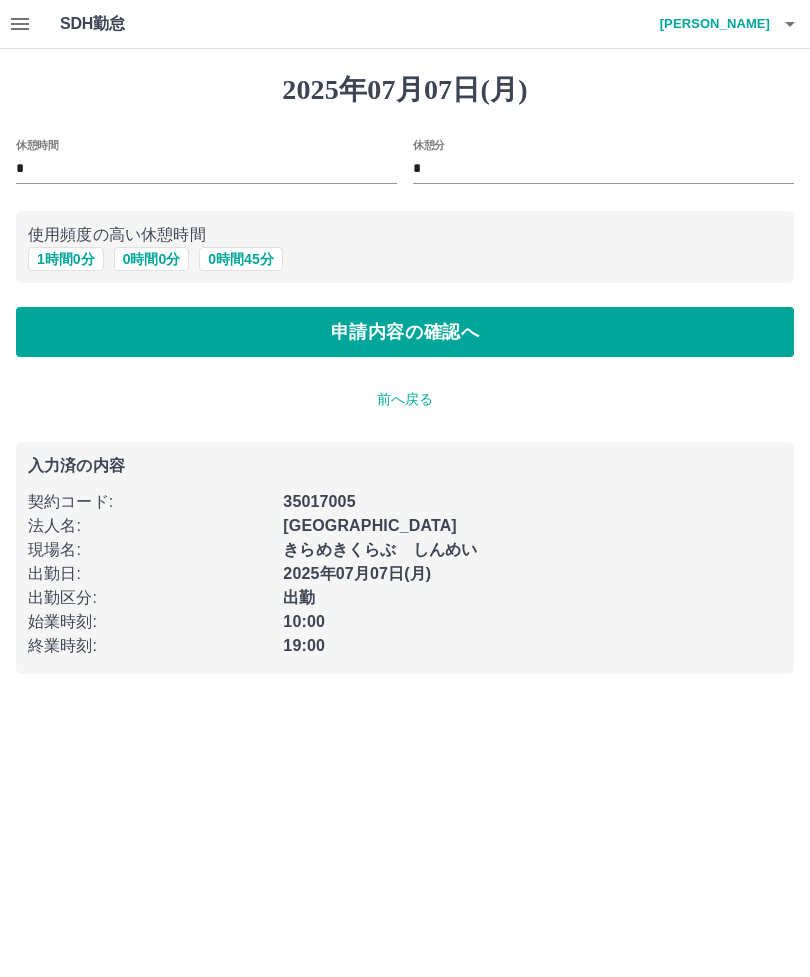 click on "1 時間 0 分" at bounding box center (66, 259) 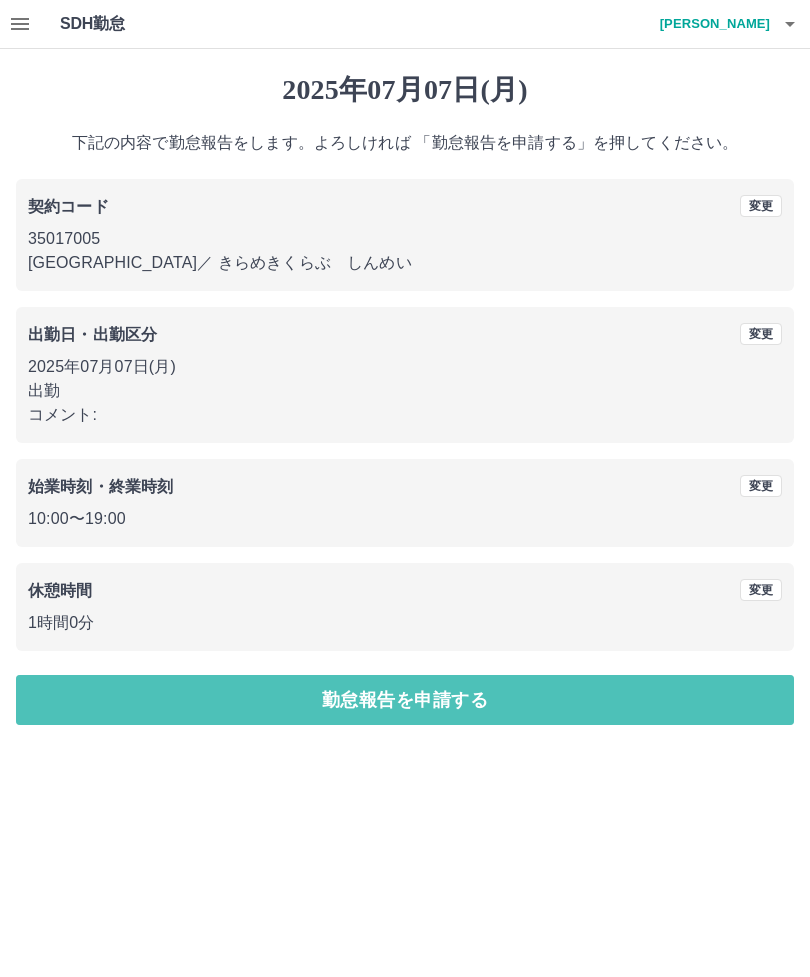 click on "勤怠報告を申請する" at bounding box center [405, 700] 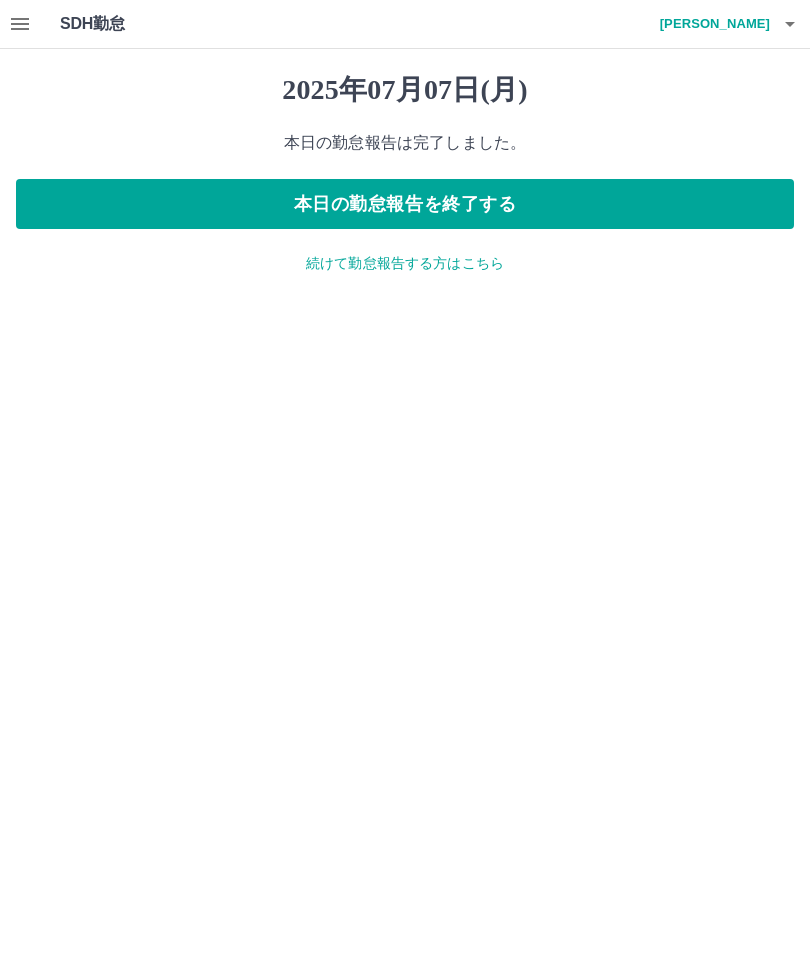 click on "本日の勤怠報告を終了する" at bounding box center [405, 204] 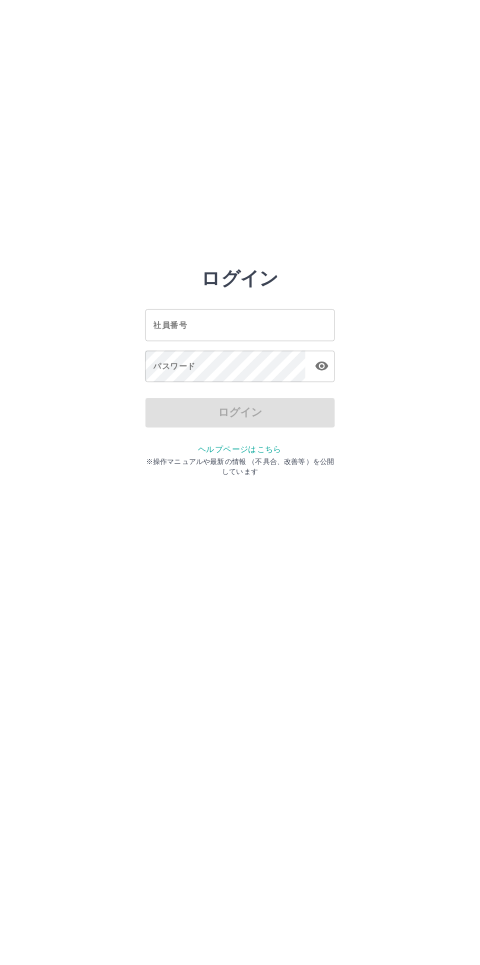 scroll, scrollTop: 0, scrollLeft: 0, axis: both 